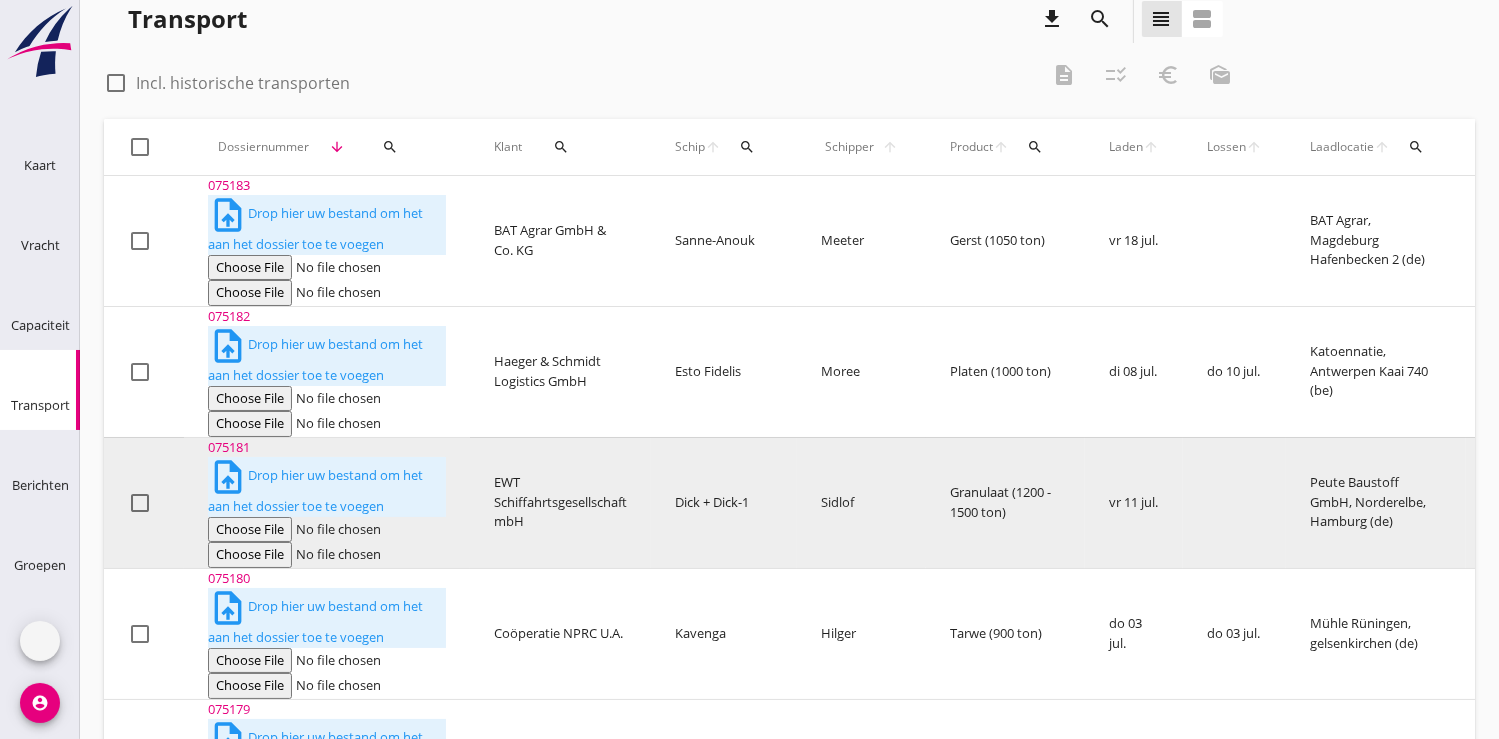 scroll, scrollTop: 0, scrollLeft: 0, axis: both 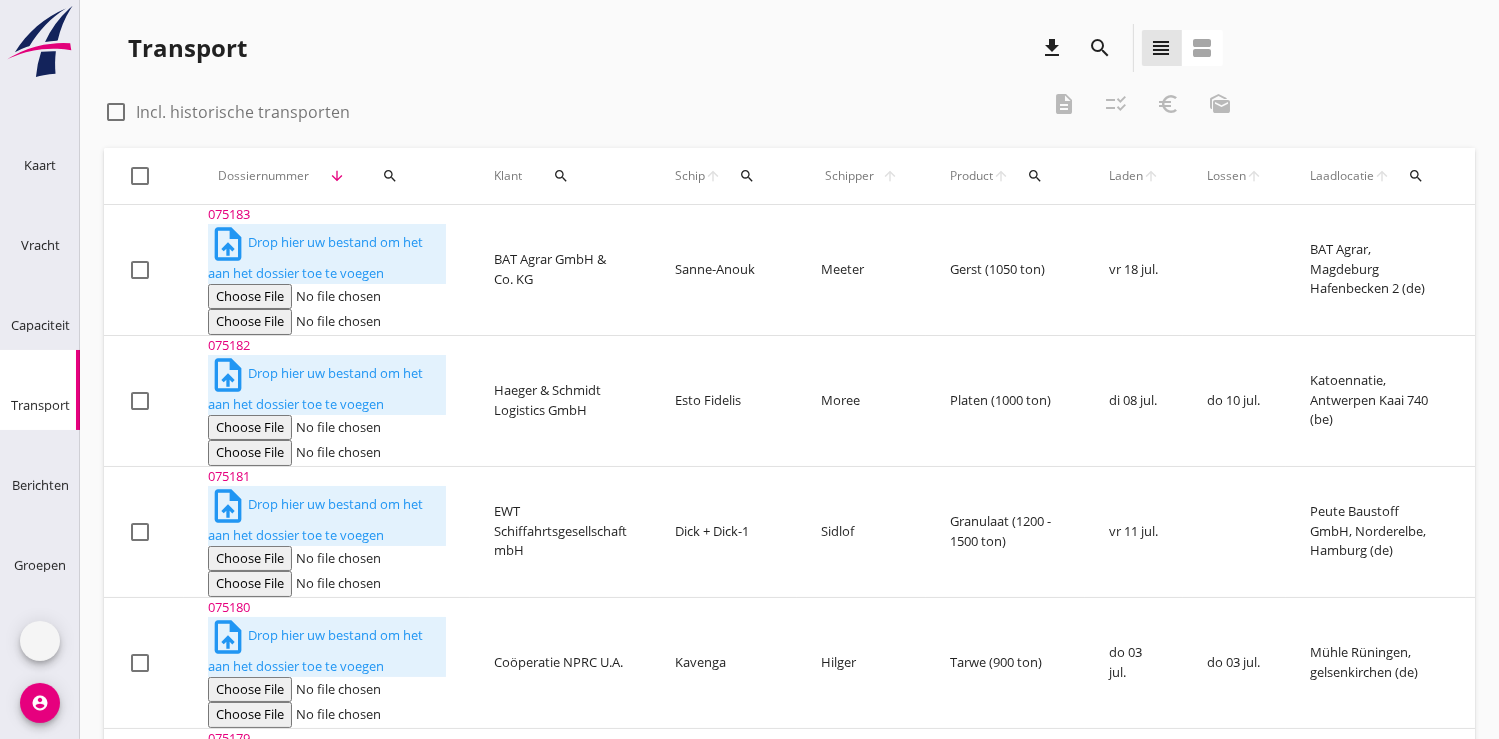 click on "search" at bounding box center [390, 176] 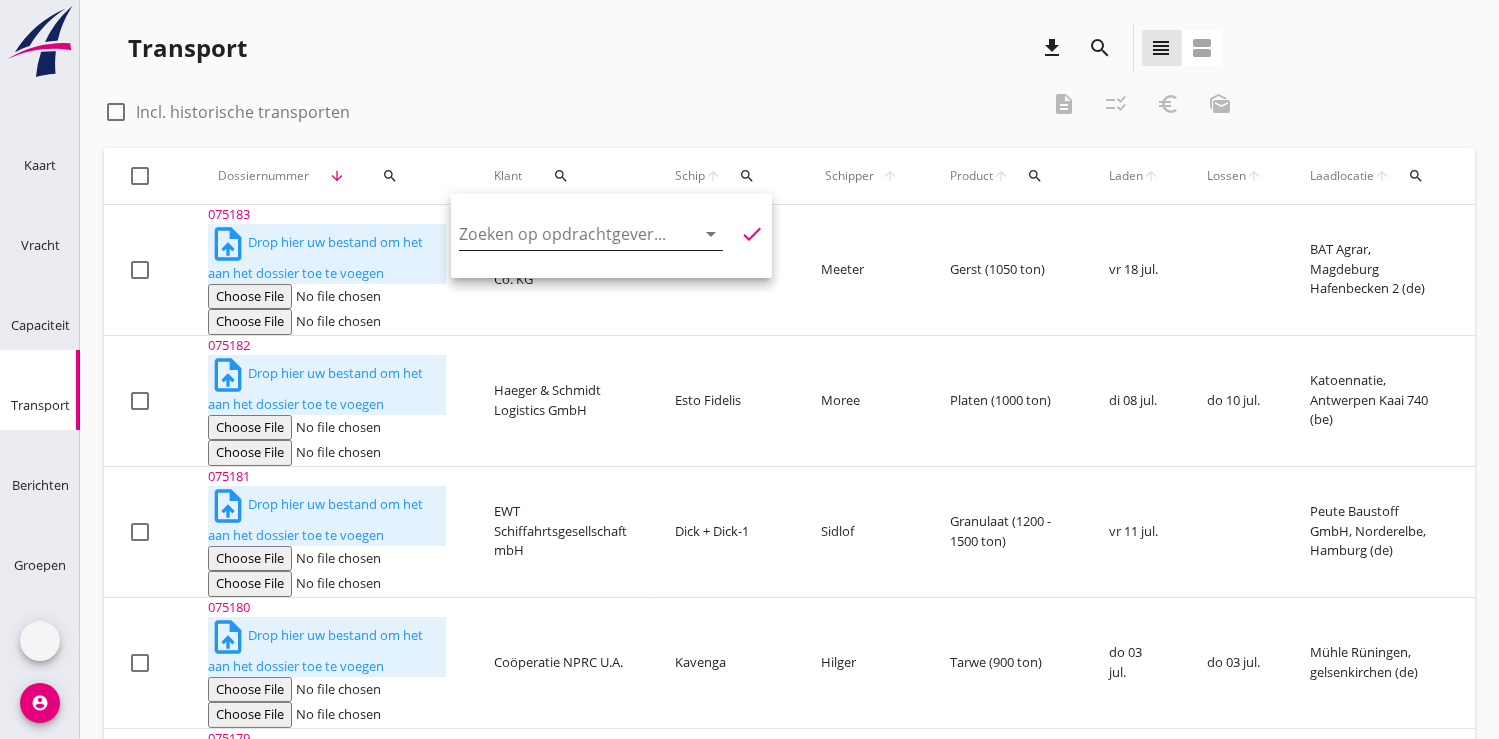 click at bounding box center (563, 234) 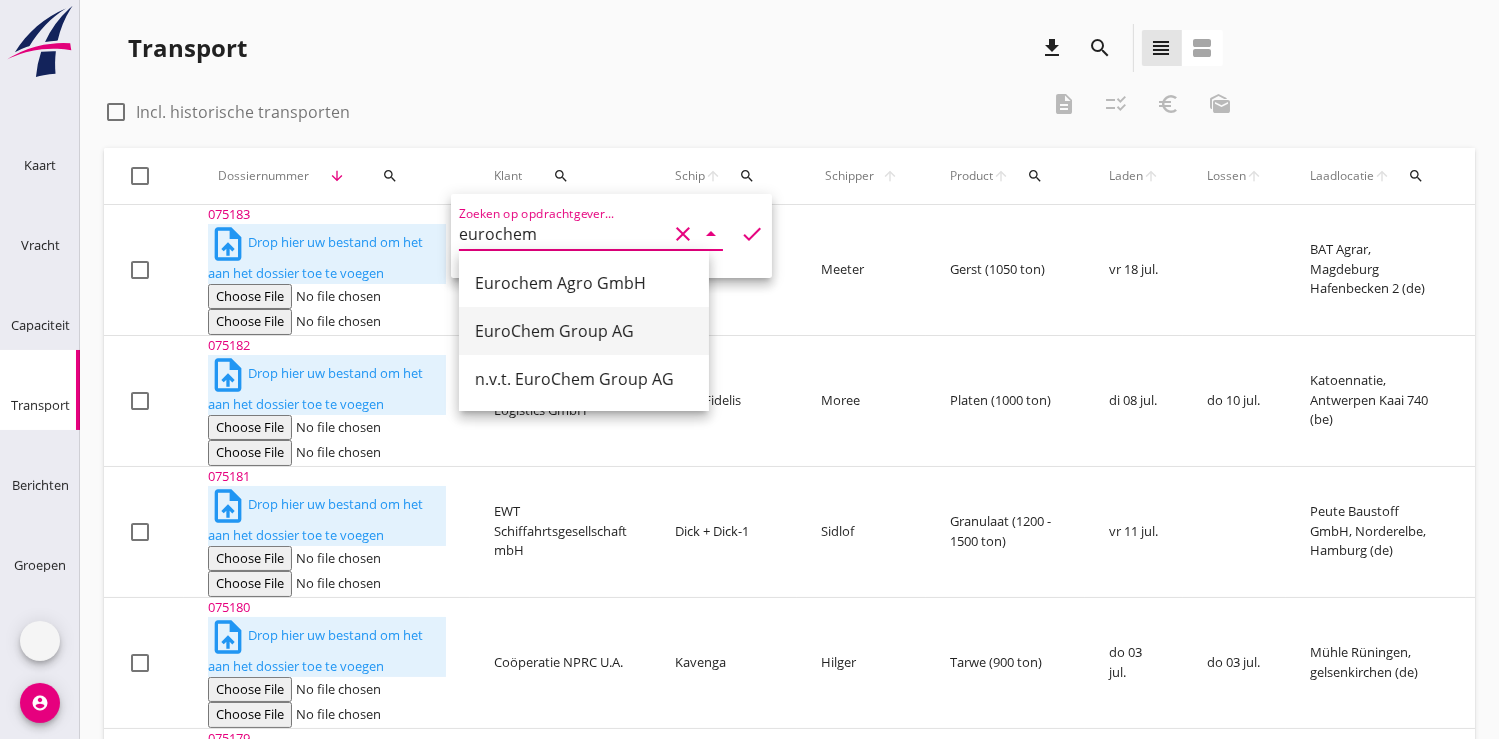 click on "EuroChem Group AG" at bounding box center [584, 331] 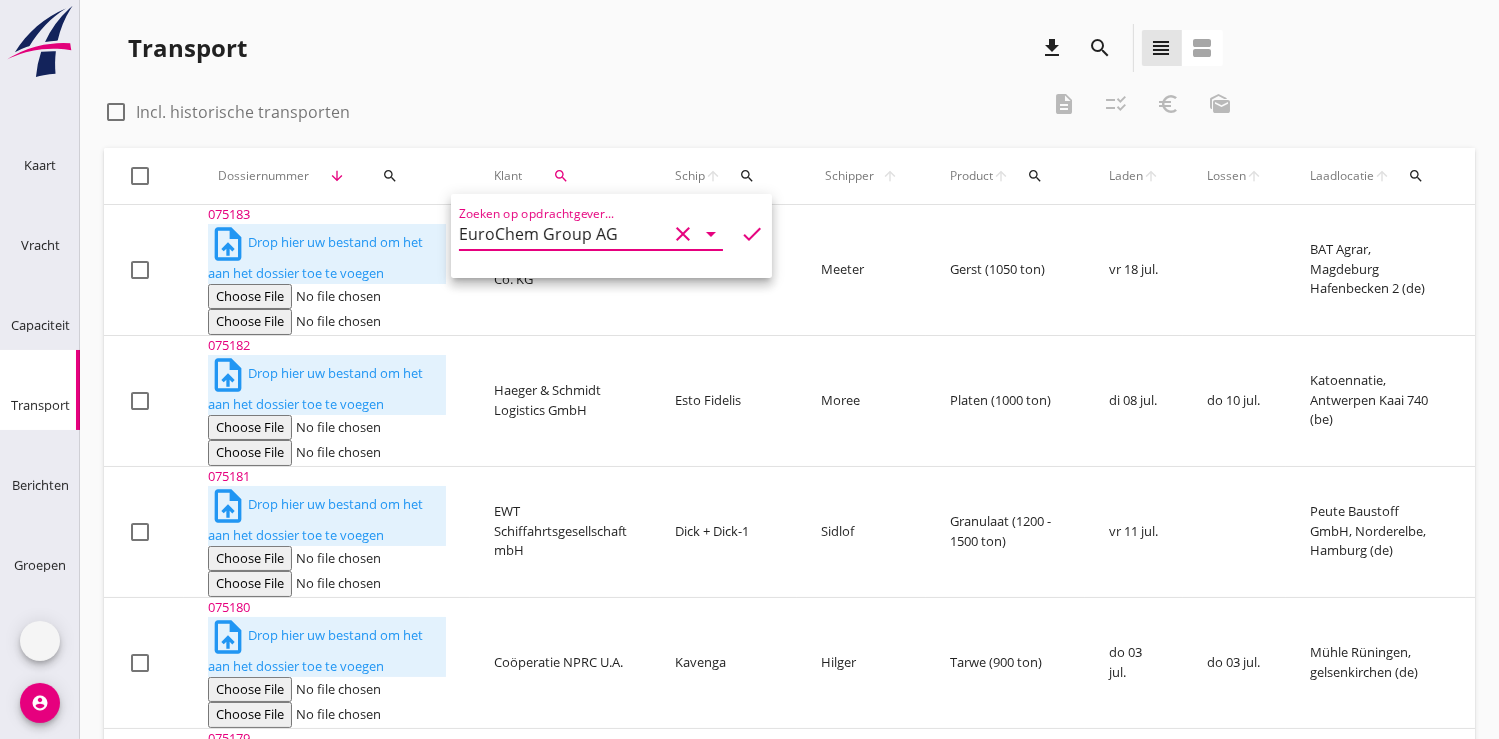 type on "EuroChem Group AG" 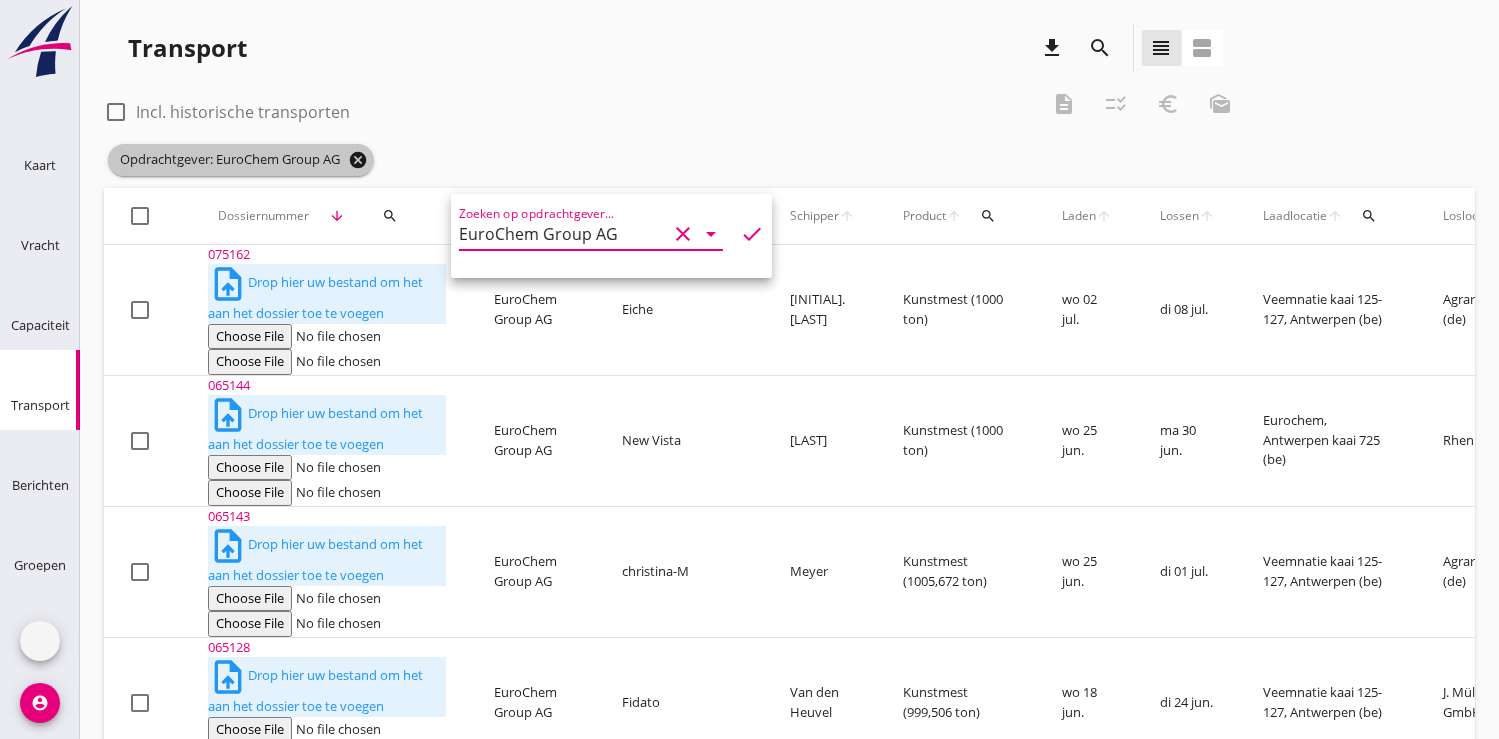 click on "cancel" at bounding box center [358, 160] 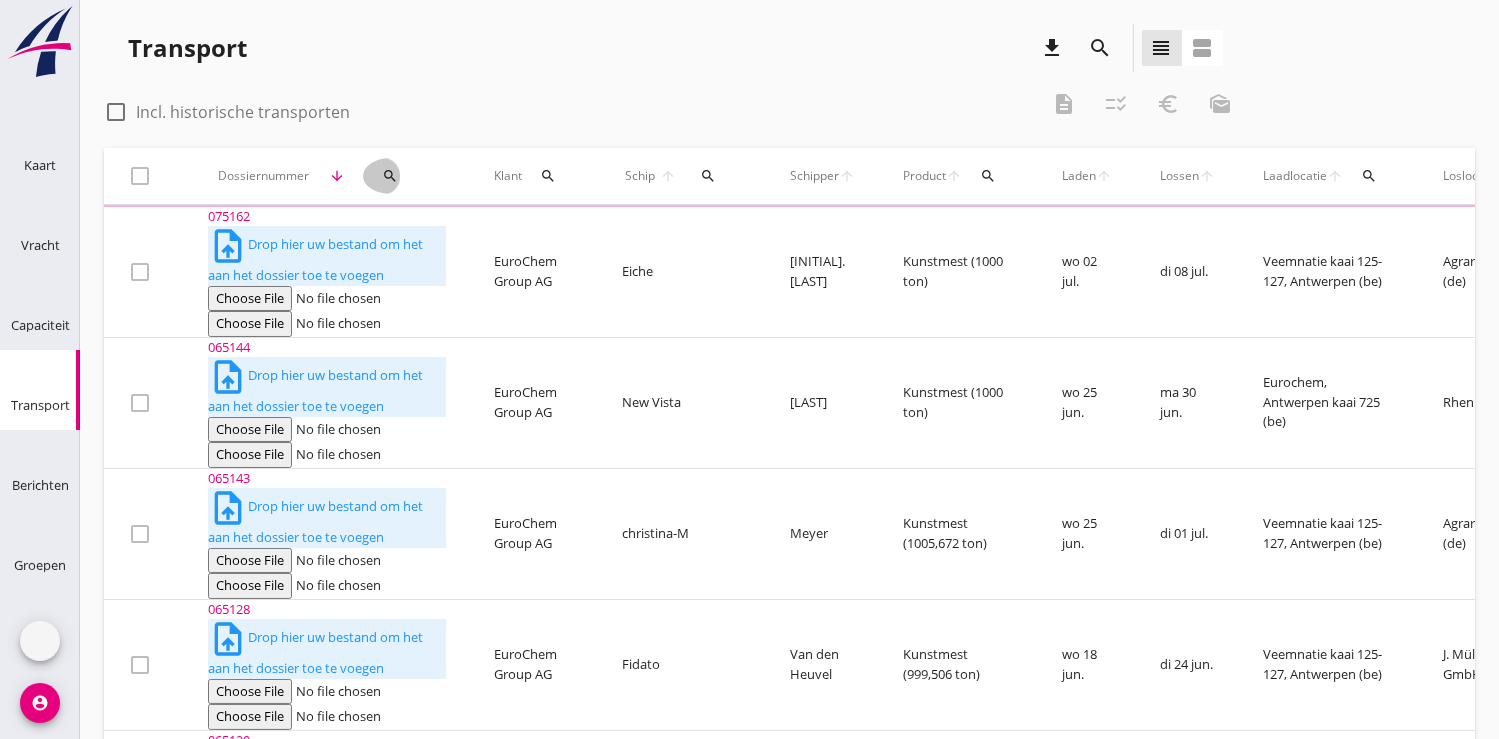 click on "search" at bounding box center (390, 176) 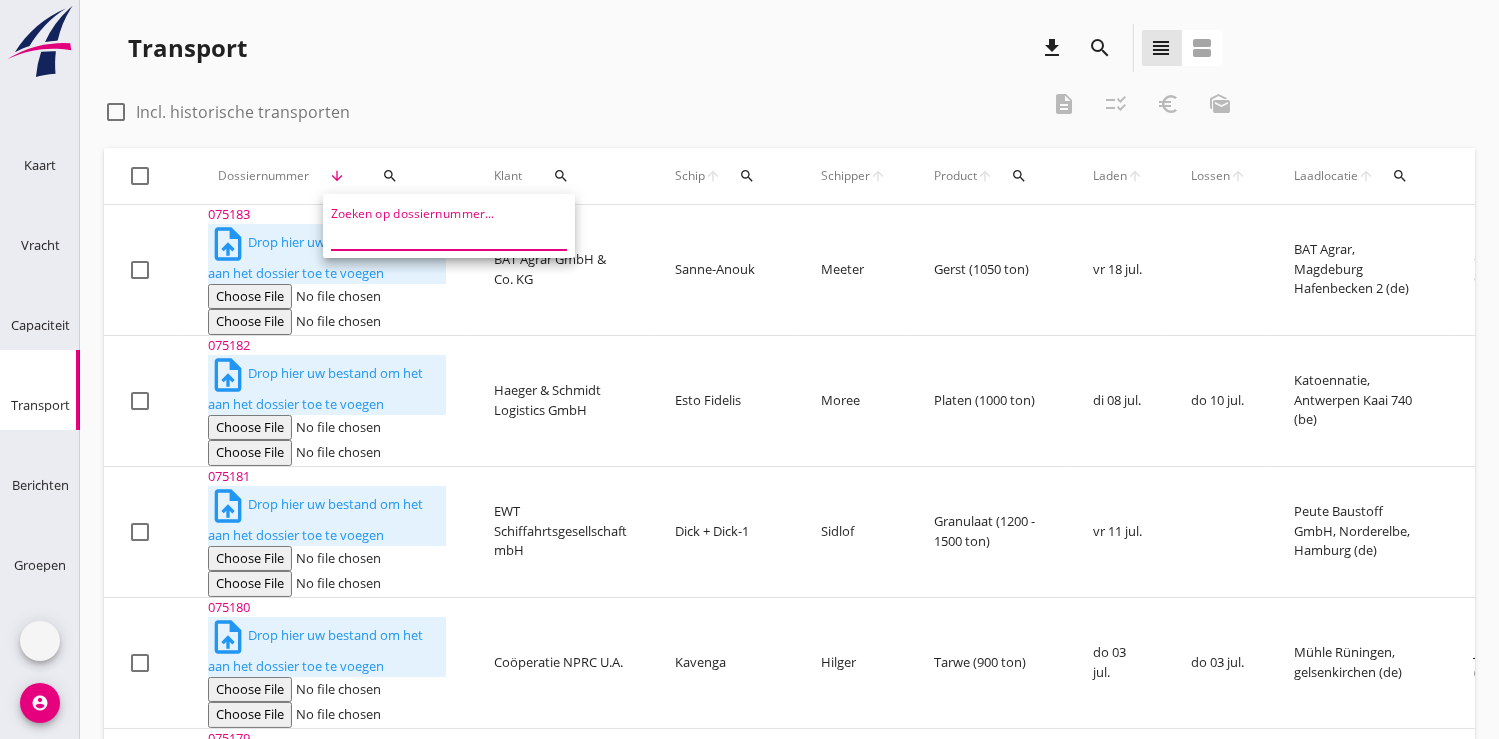 click at bounding box center (435, 234) 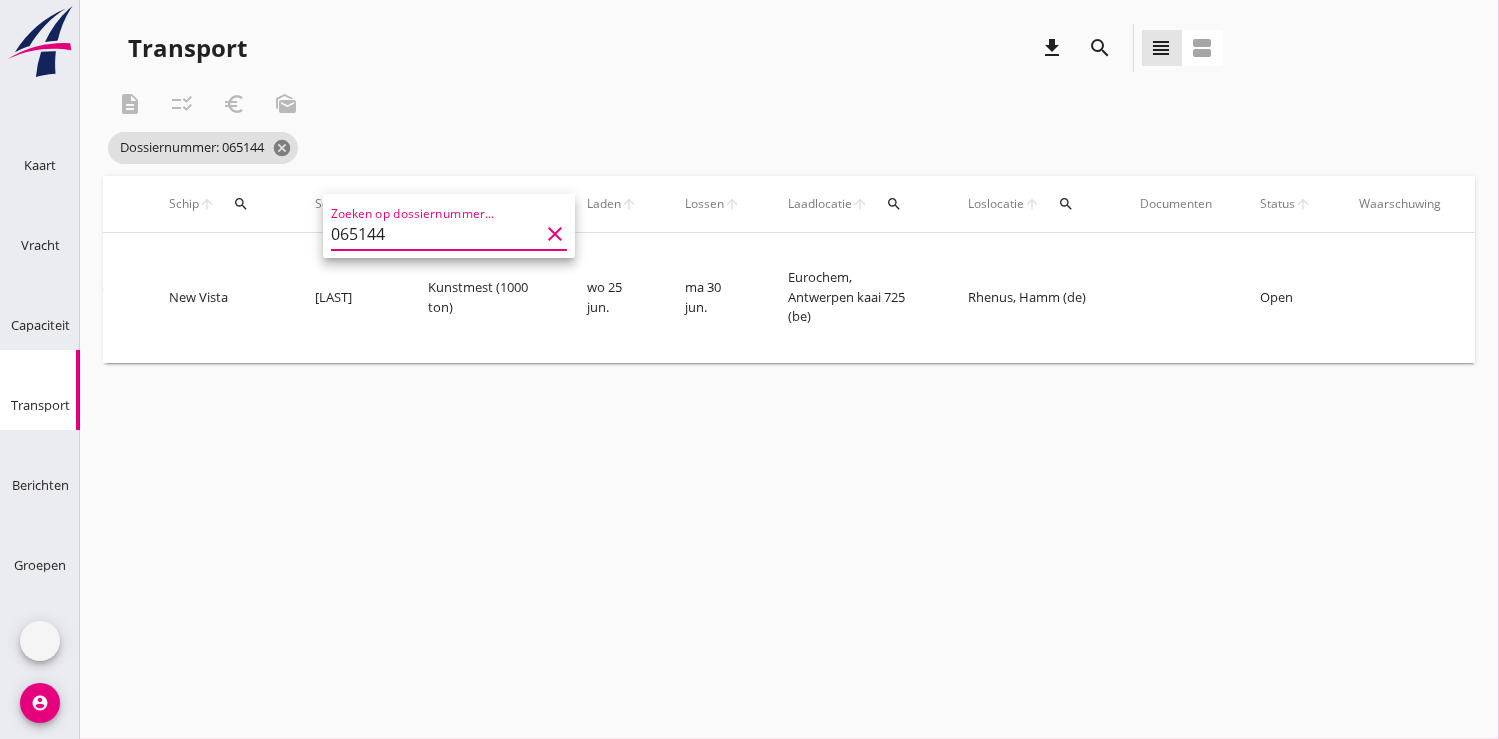 scroll, scrollTop: 0, scrollLeft: 485, axis: horizontal 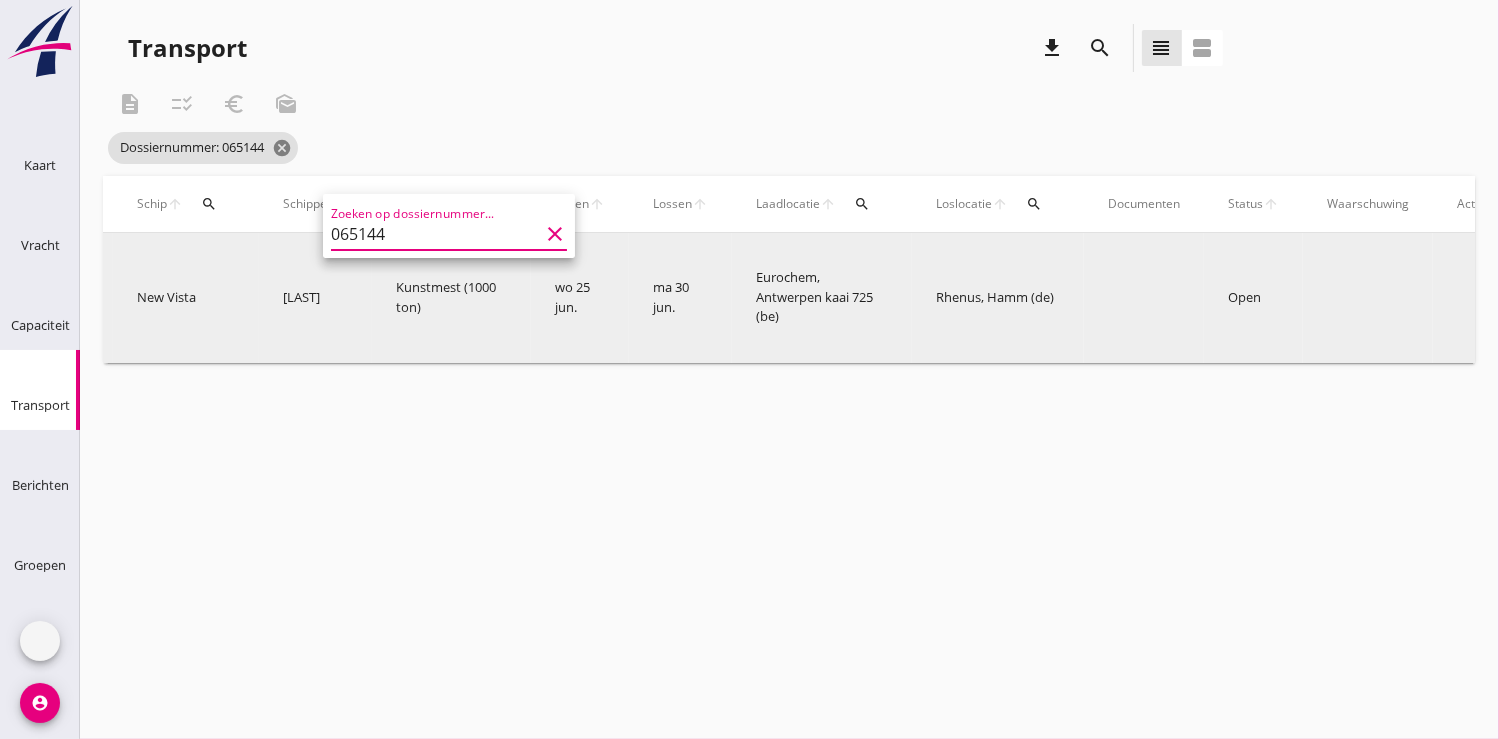 type on "065144" 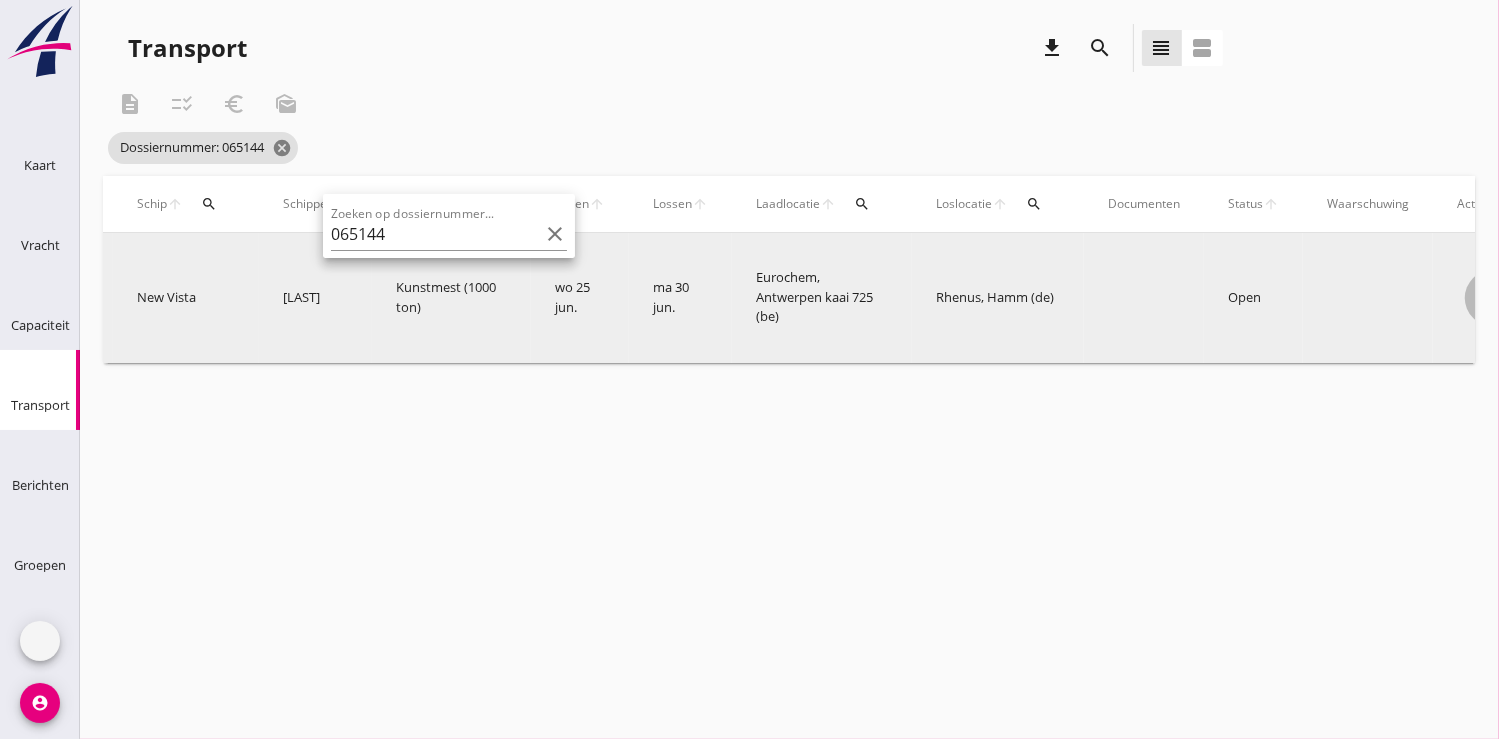 click on "more_horiz" at bounding box center (1493, 298) 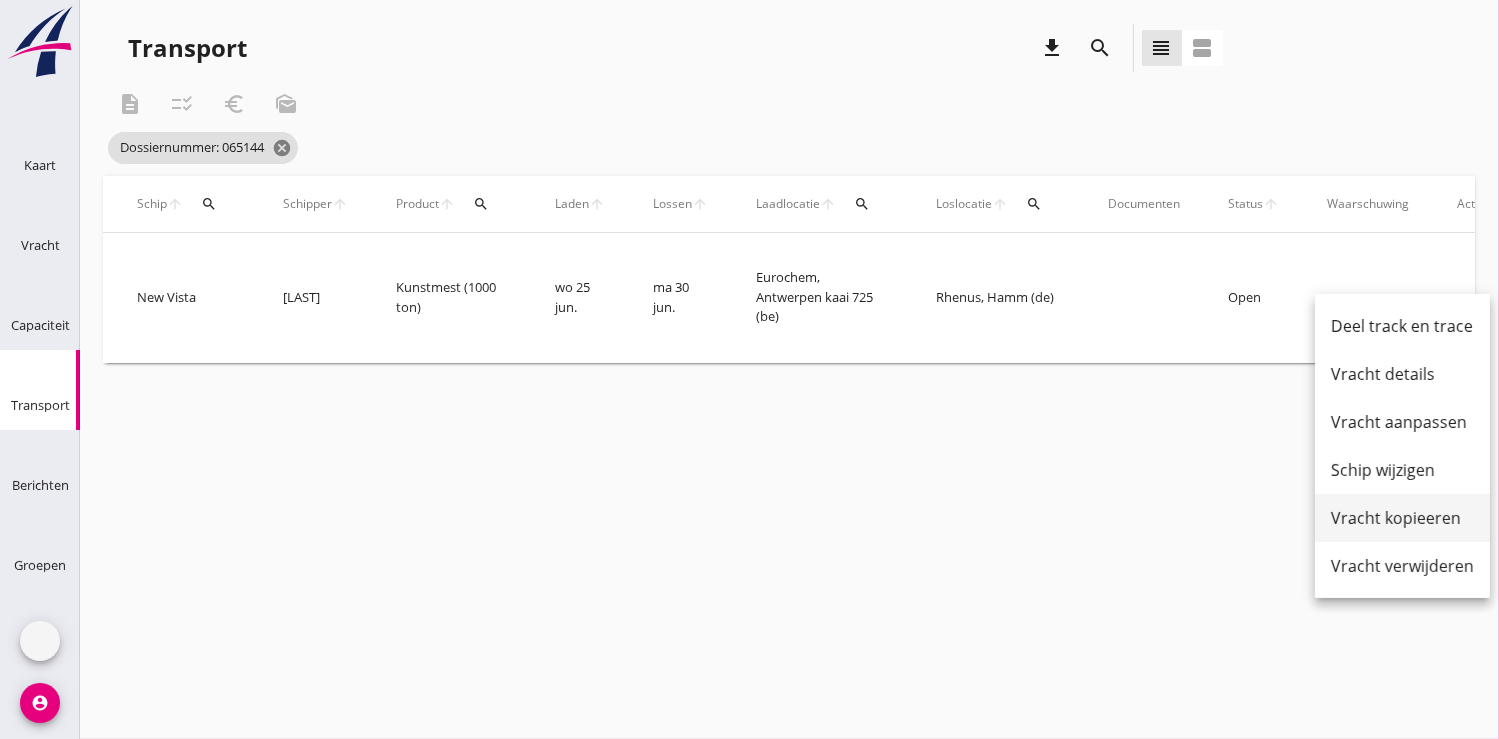 click on "Vracht kopieeren" at bounding box center (1402, 518) 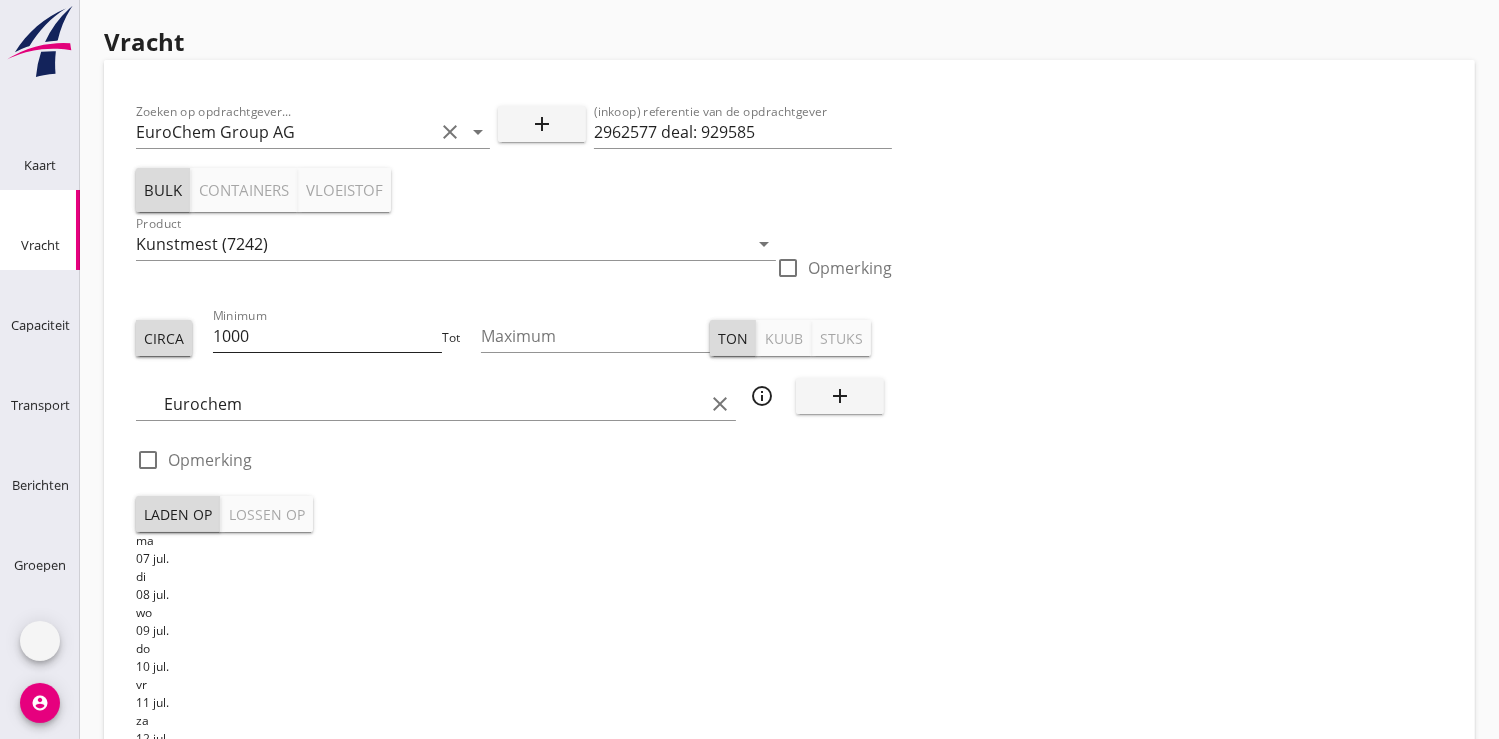 click on "1000" at bounding box center [327, 336] 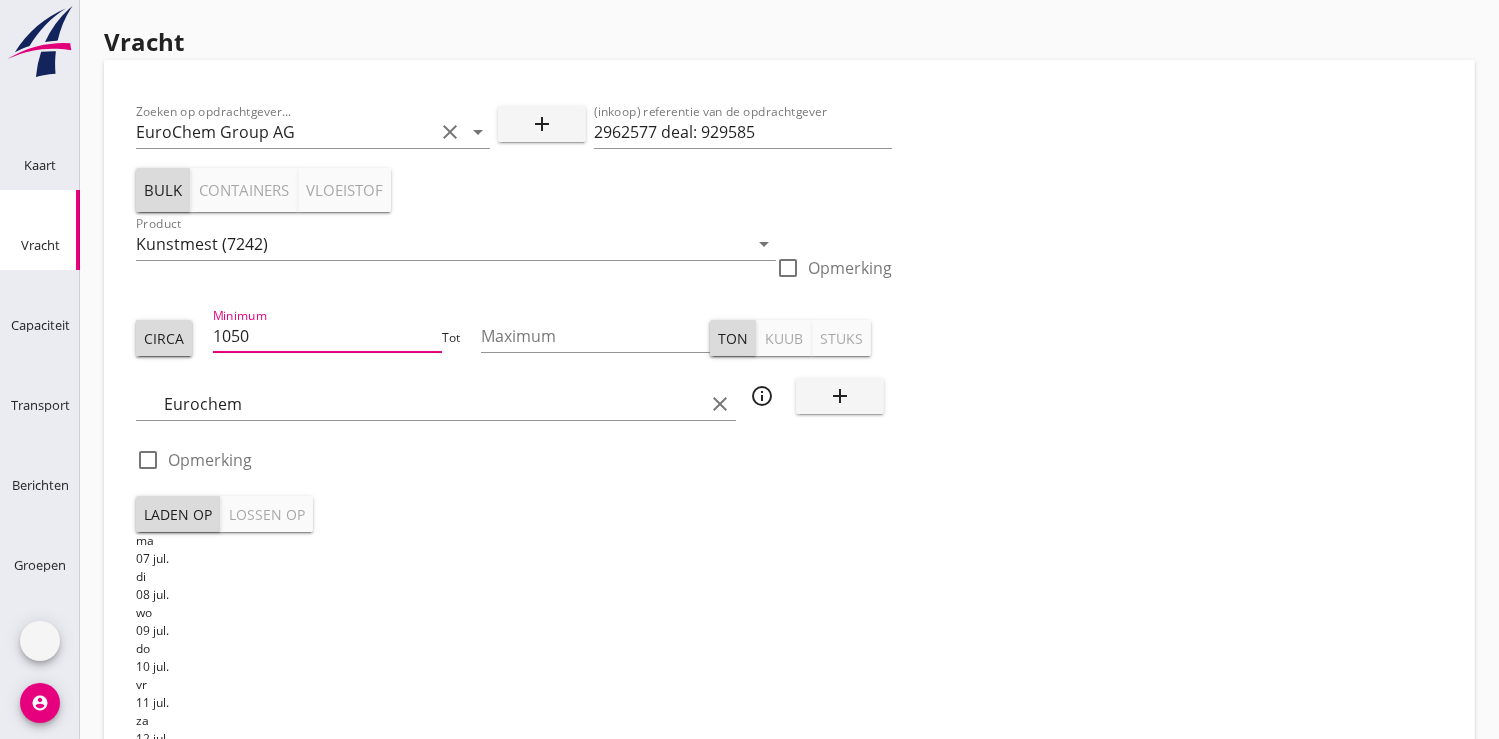 type on "1050" 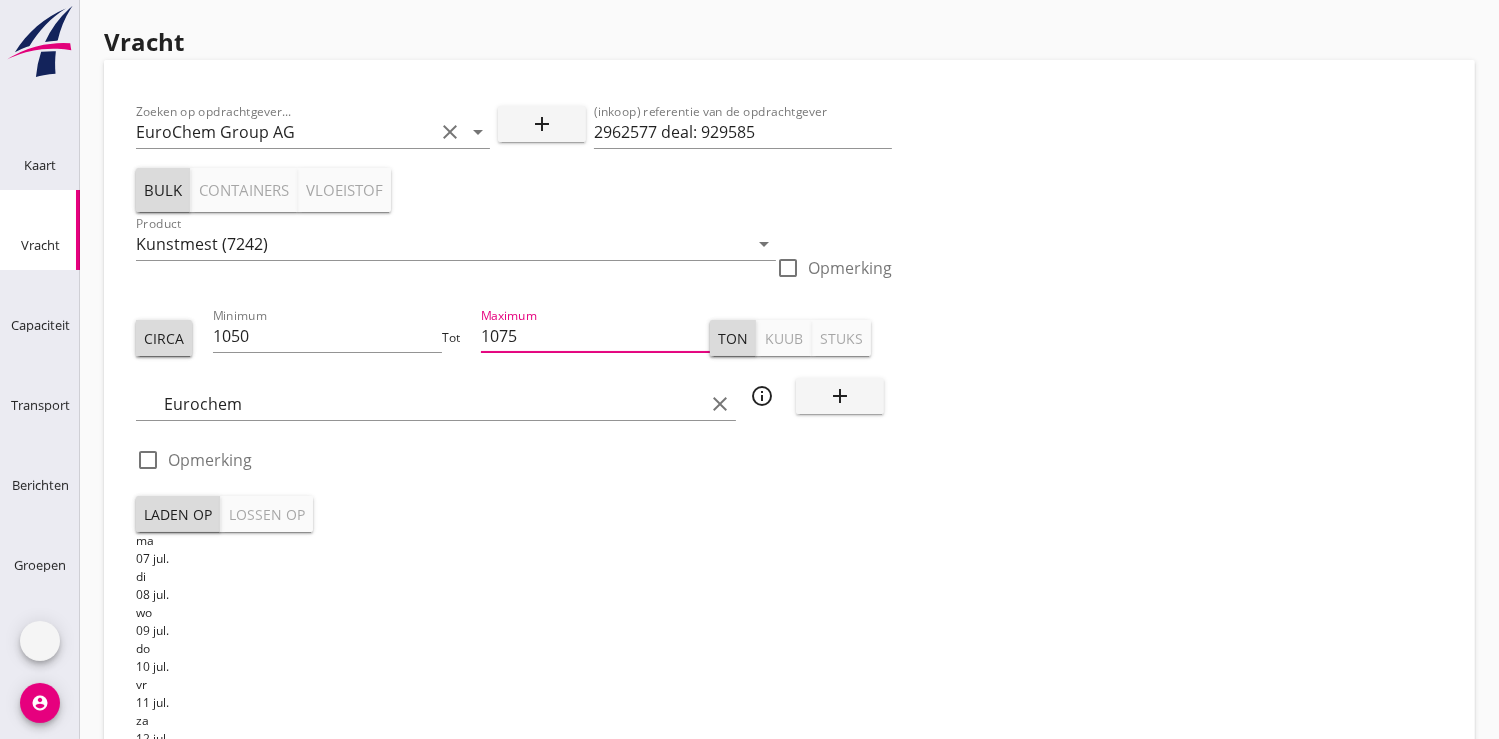 type on "1075" 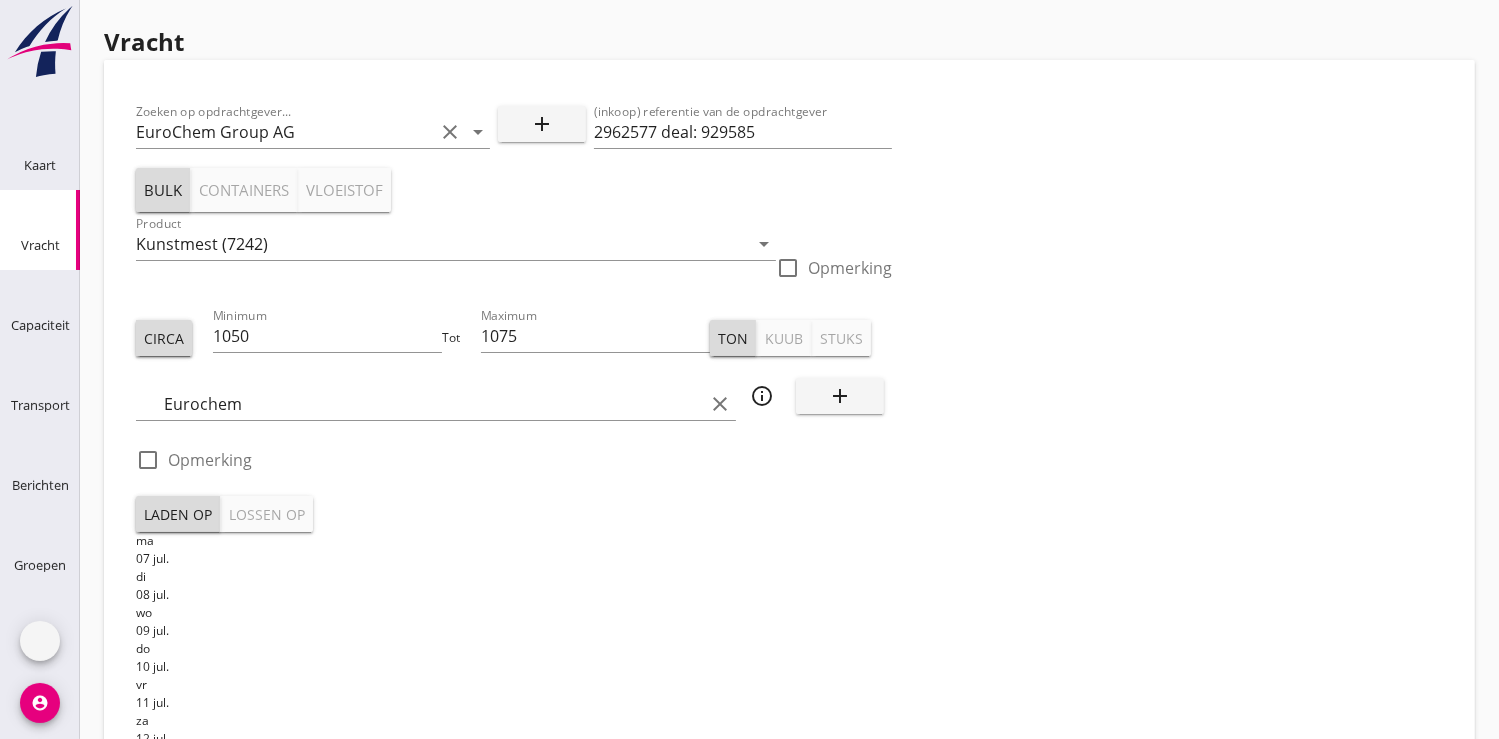 click on "di" at bounding box center (514, 577) 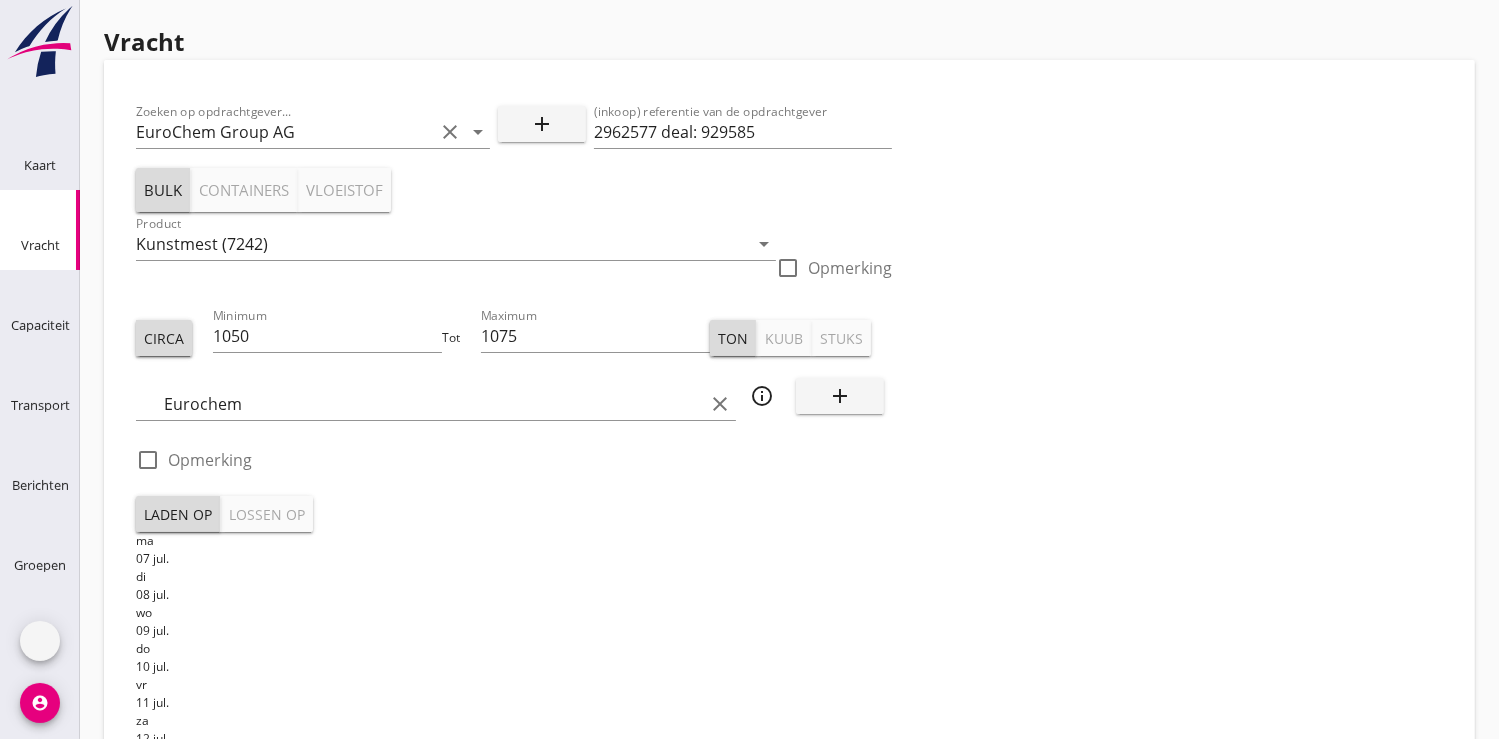 click at bounding box center (148, 913) 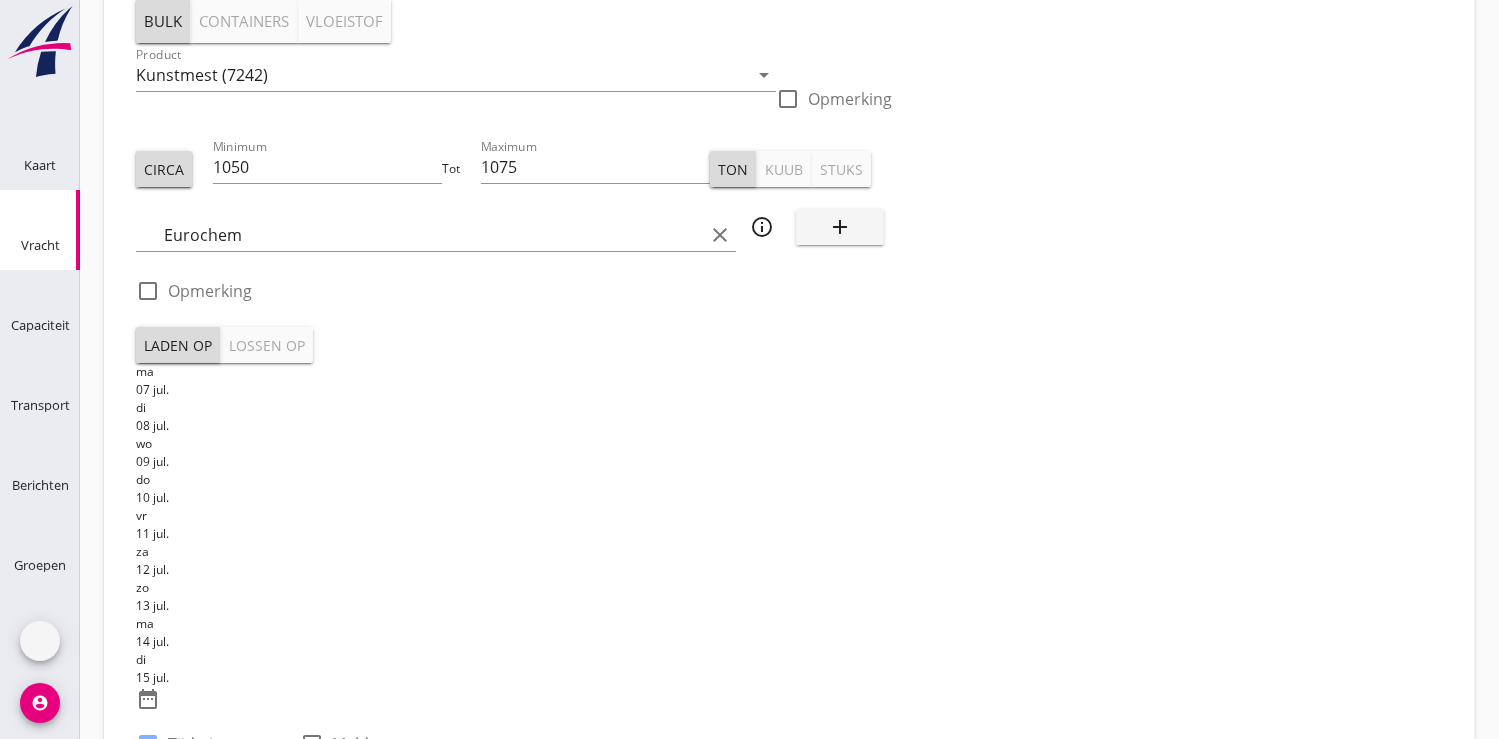 scroll, scrollTop: 222, scrollLeft: 0, axis: vertical 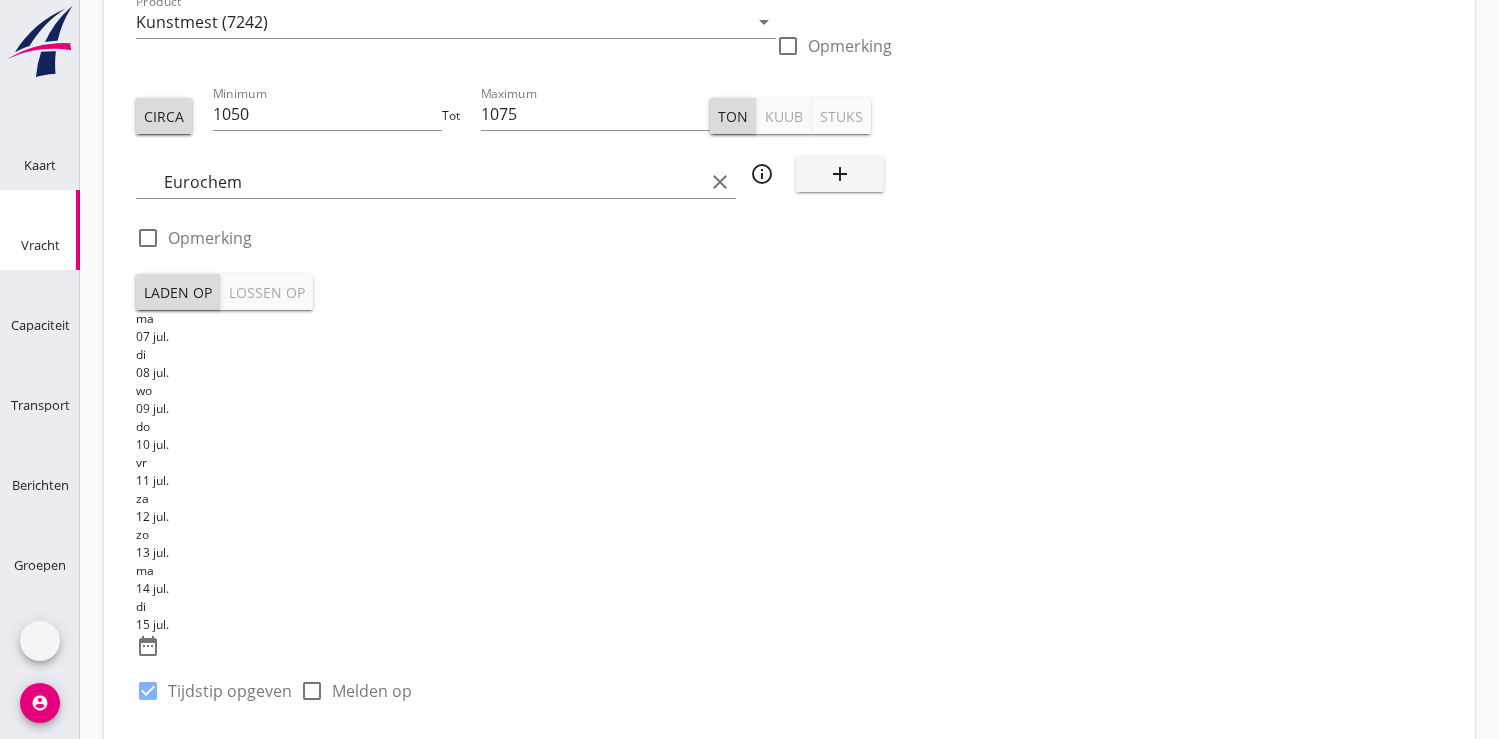 click on "06:00" at bounding box center (514, 759) 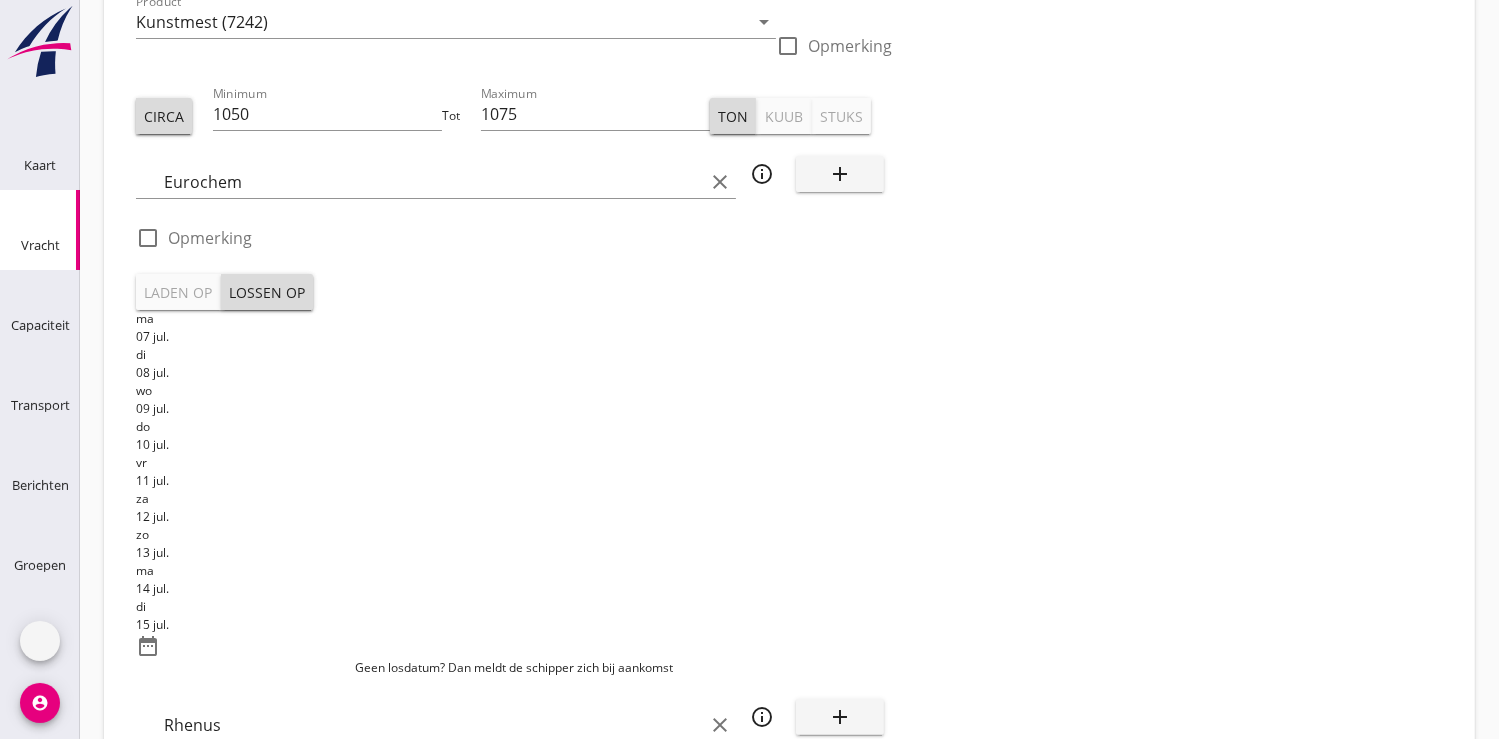 click on "ma" at bounding box center [514, 571] 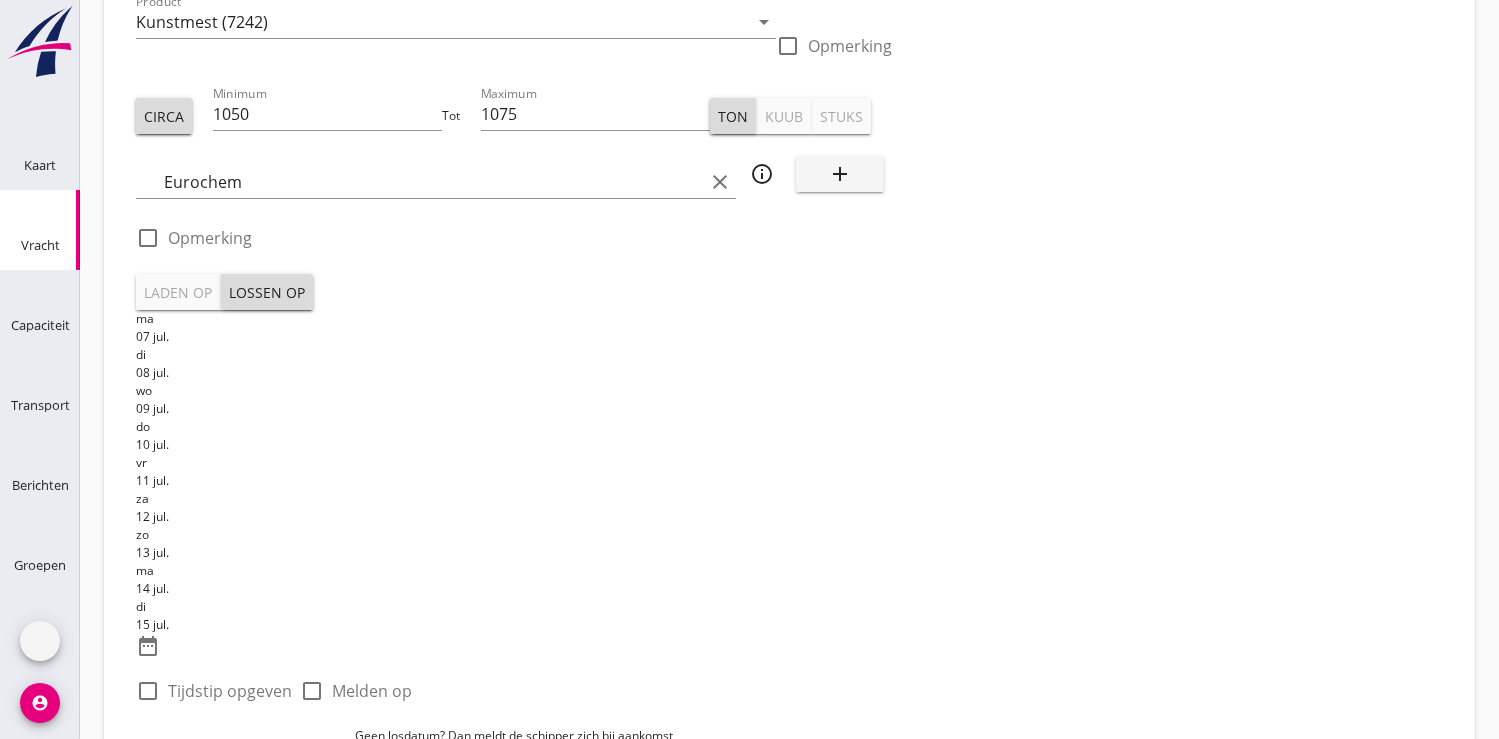 click at bounding box center (148, 691) 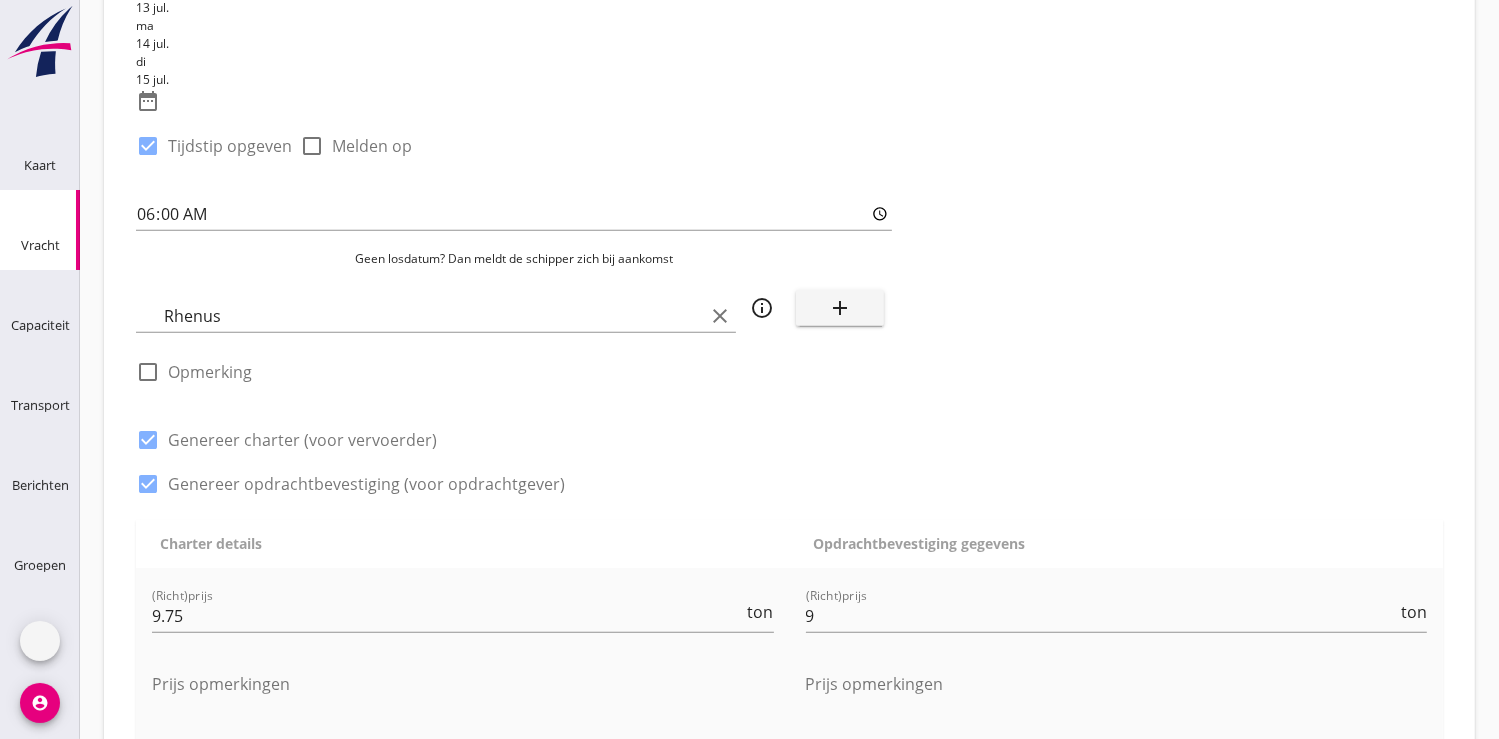 scroll, scrollTop: 777, scrollLeft: 0, axis: vertical 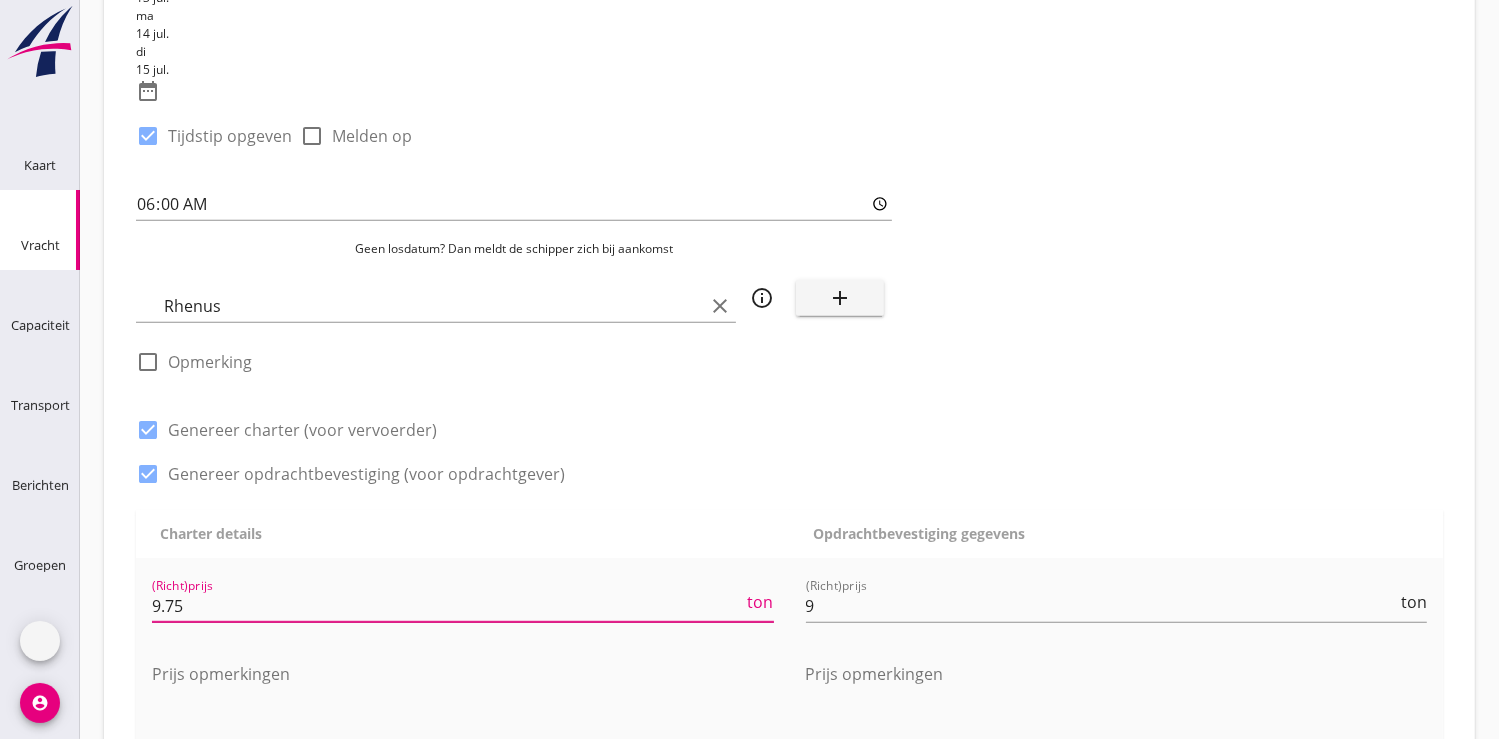 drag, startPoint x: 222, startPoint y: 328, endPoint x: 114, endPoint y: 327, distance: 108.00463 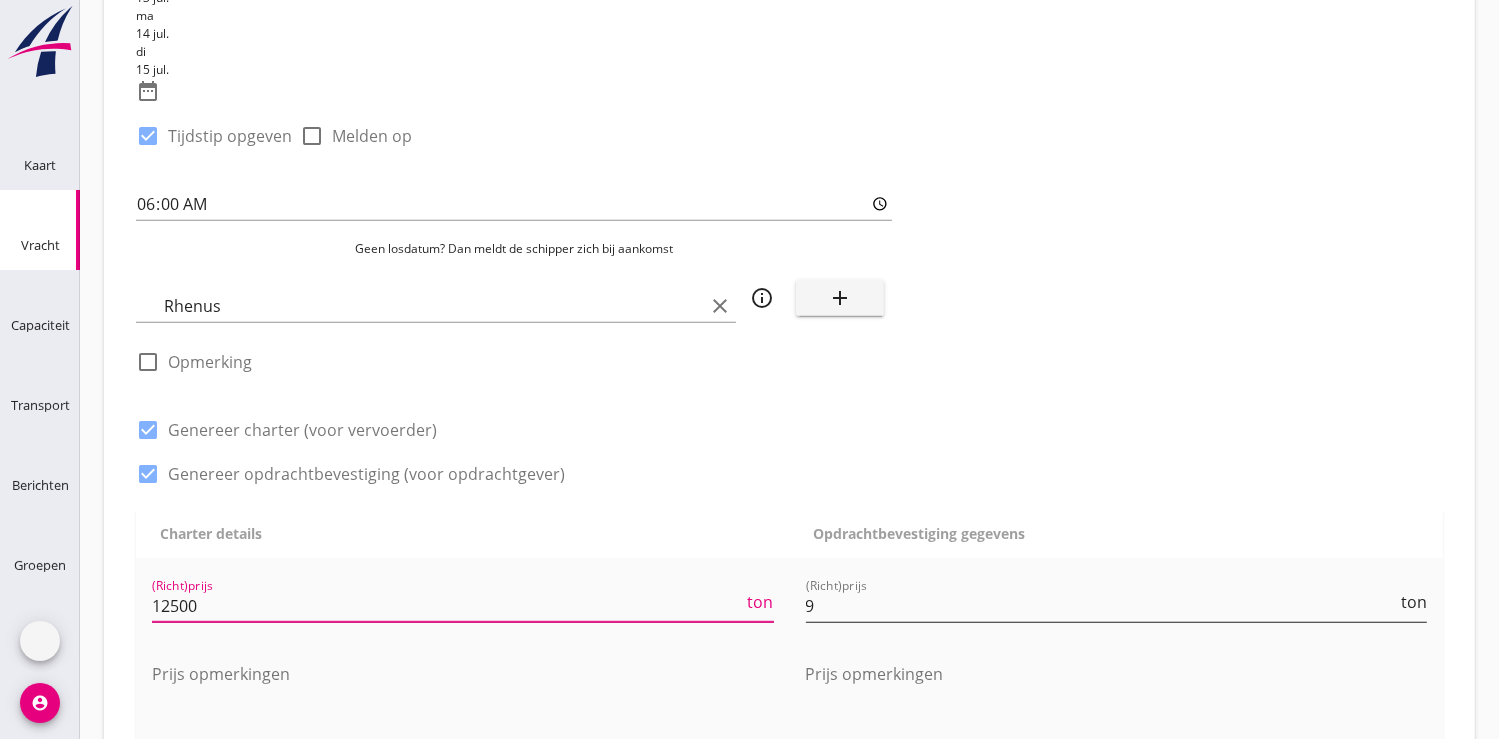 type on "12500" 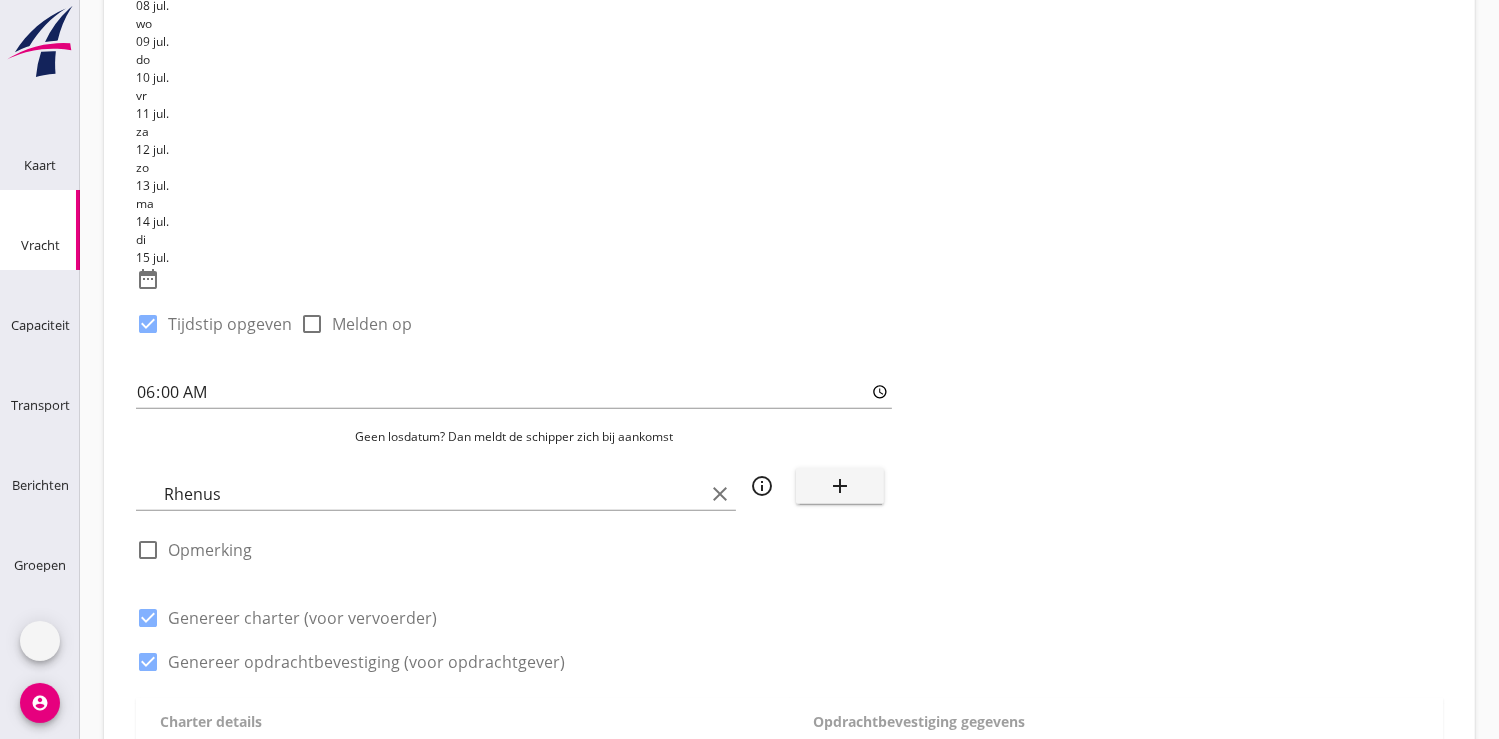 scroll, scrollTop: 333, scrollLeft: 0, axis: vertical 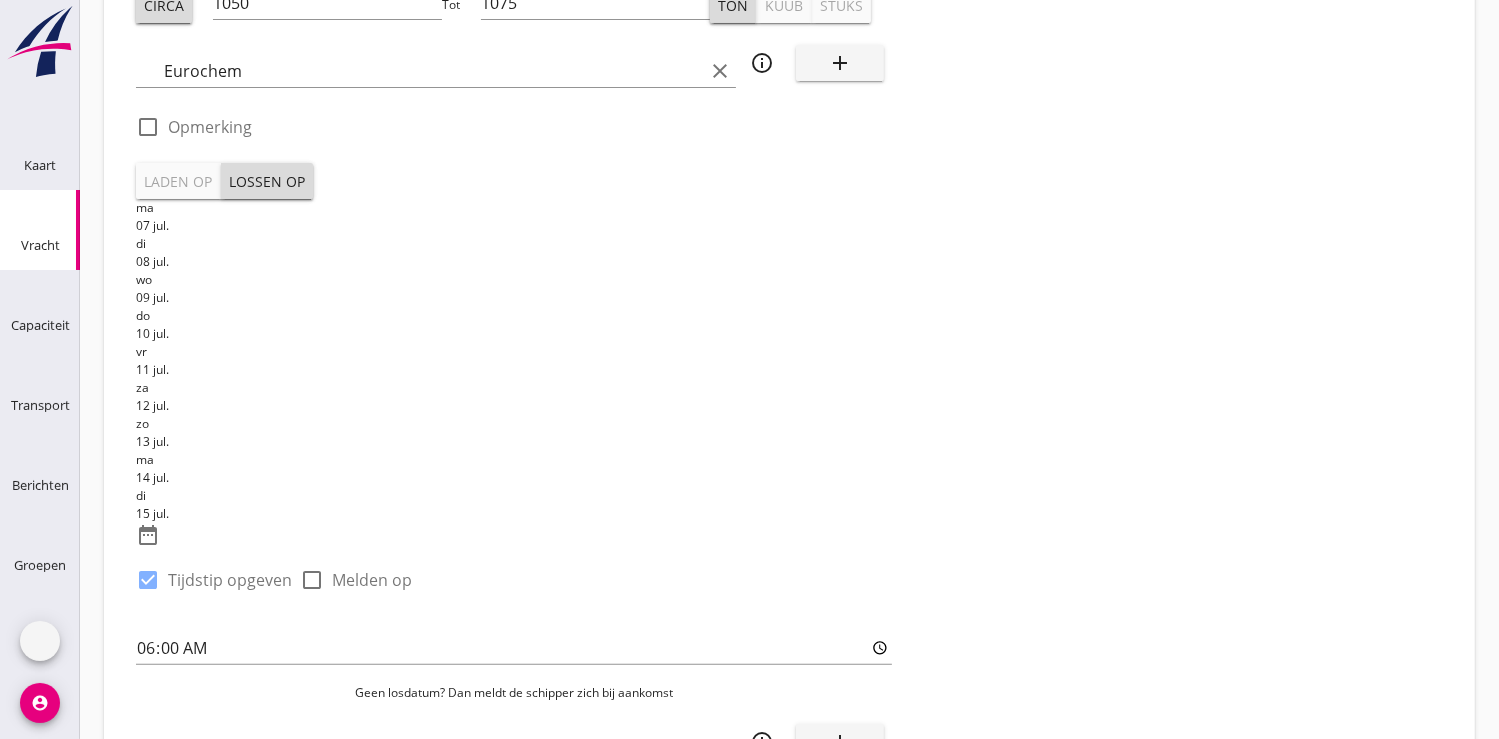 type on "10.50" 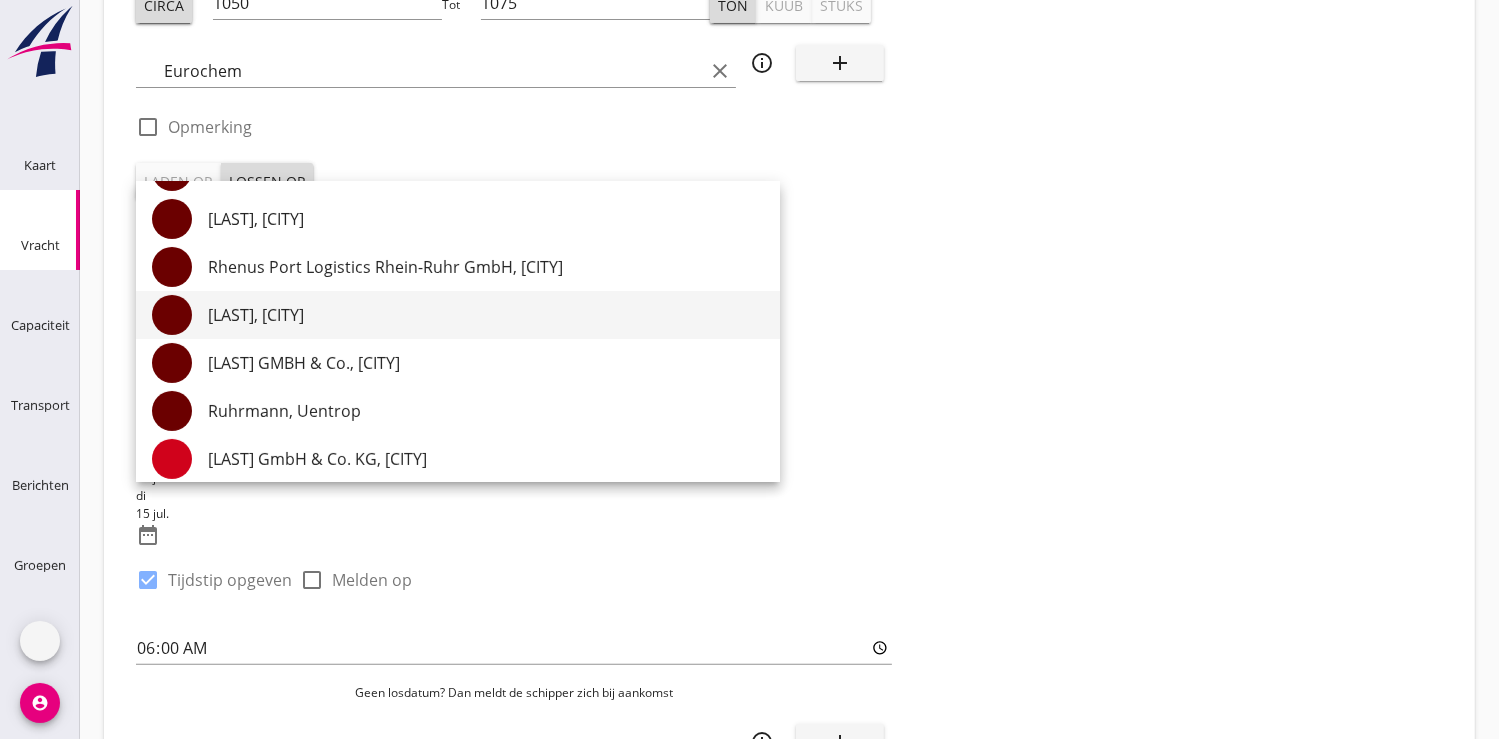 scroll, scrollTop: 222, scrollLeft: 0, axis: vertical 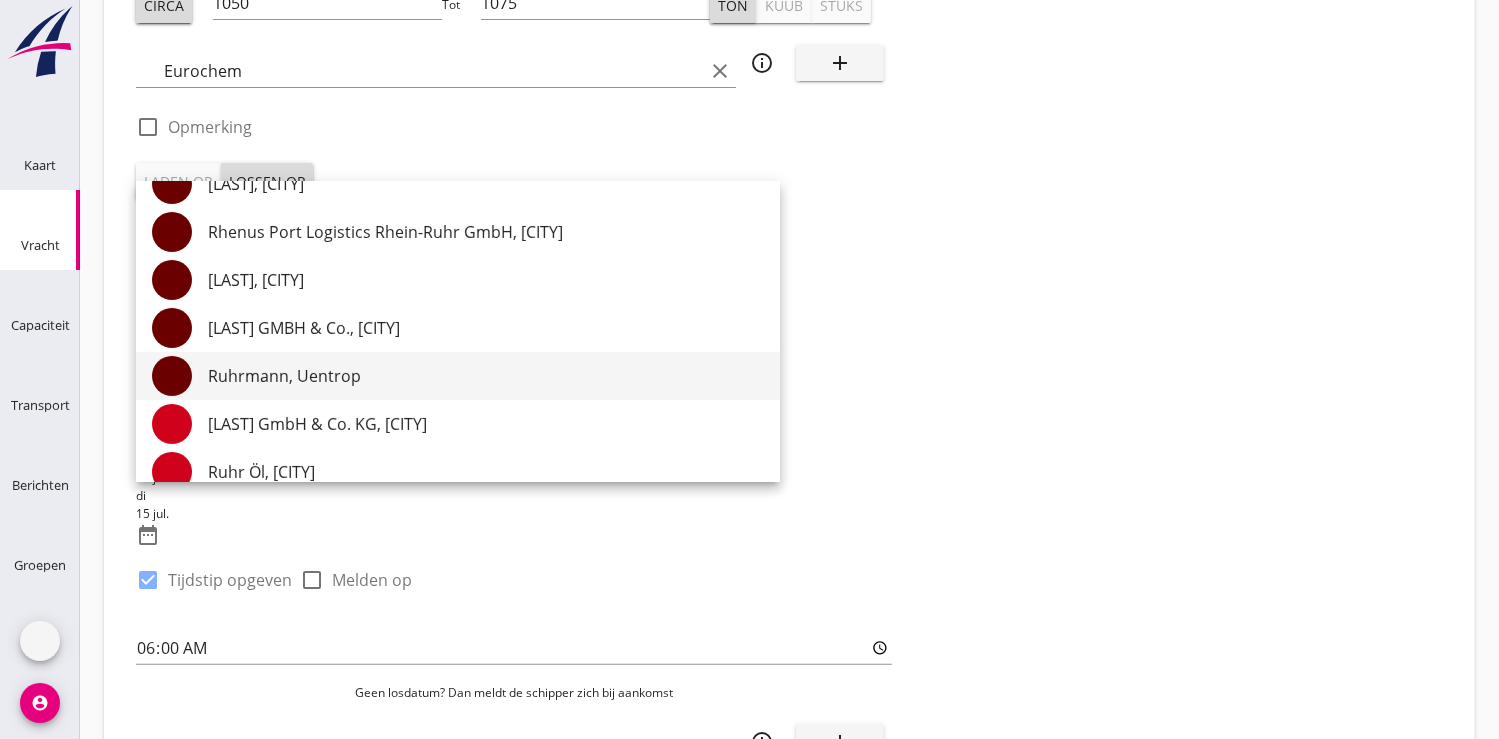click on "Ruhrmann, Uentrop" at bounding box center (486, 376) 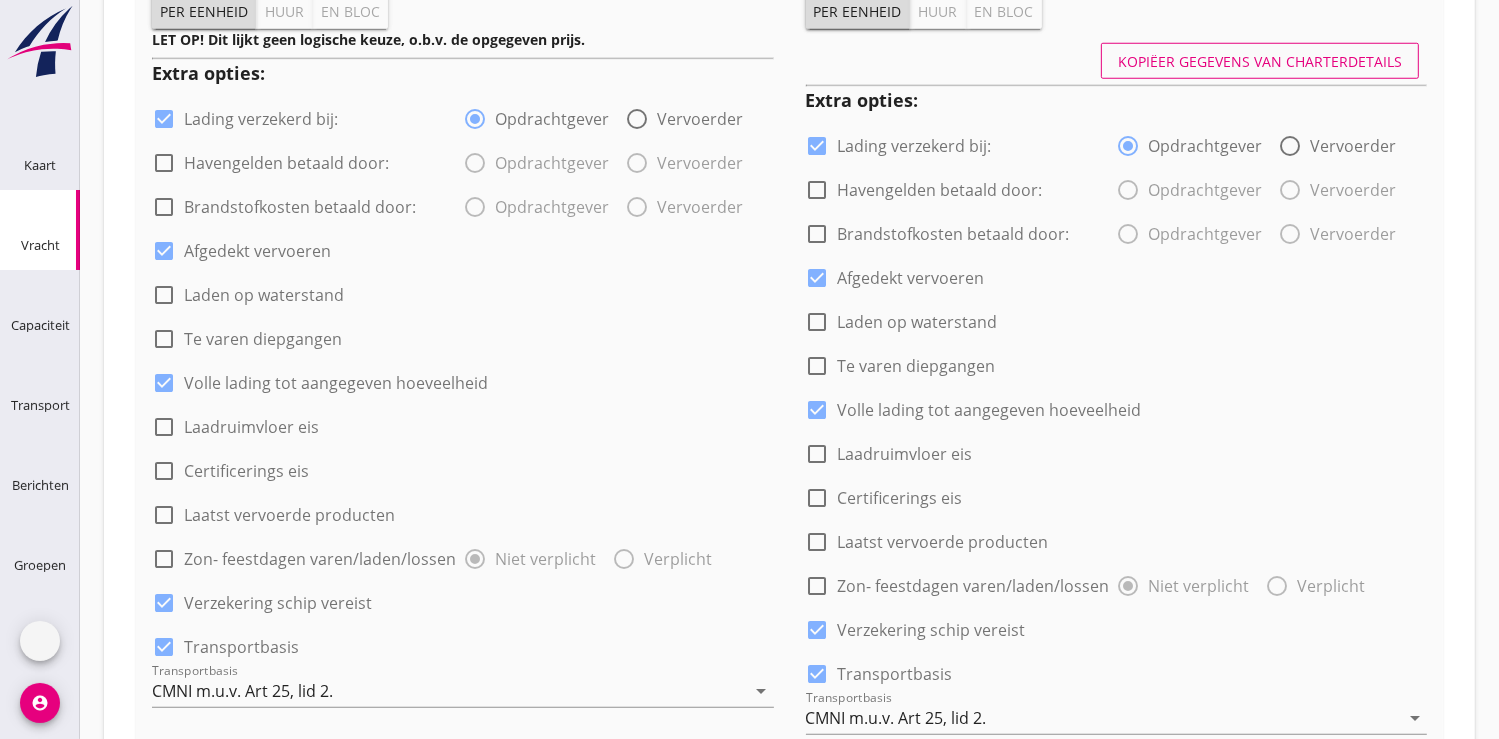 scroll, scrollTop: 1777, scrollLeft: 0, axis: vertical 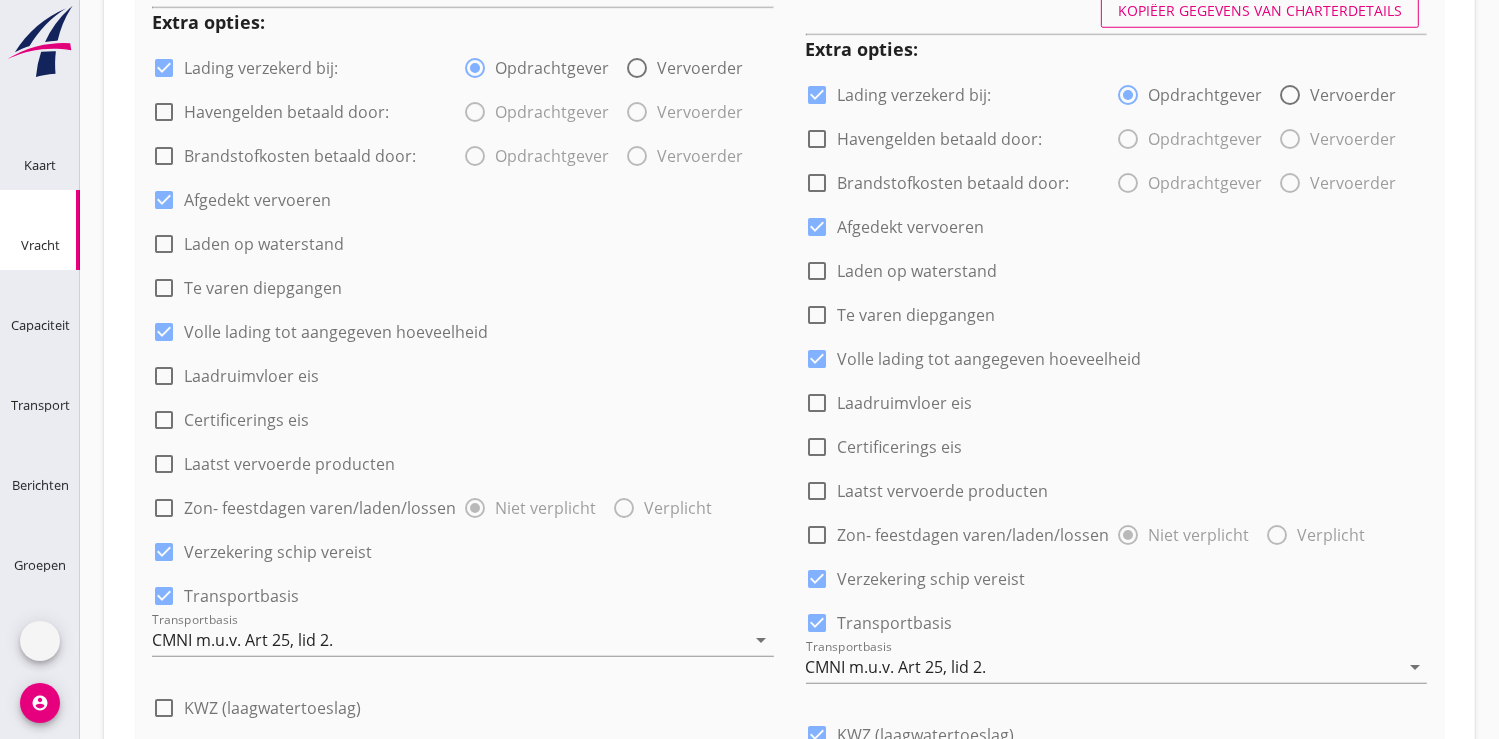type on "Ruhrmann, Uentrop" 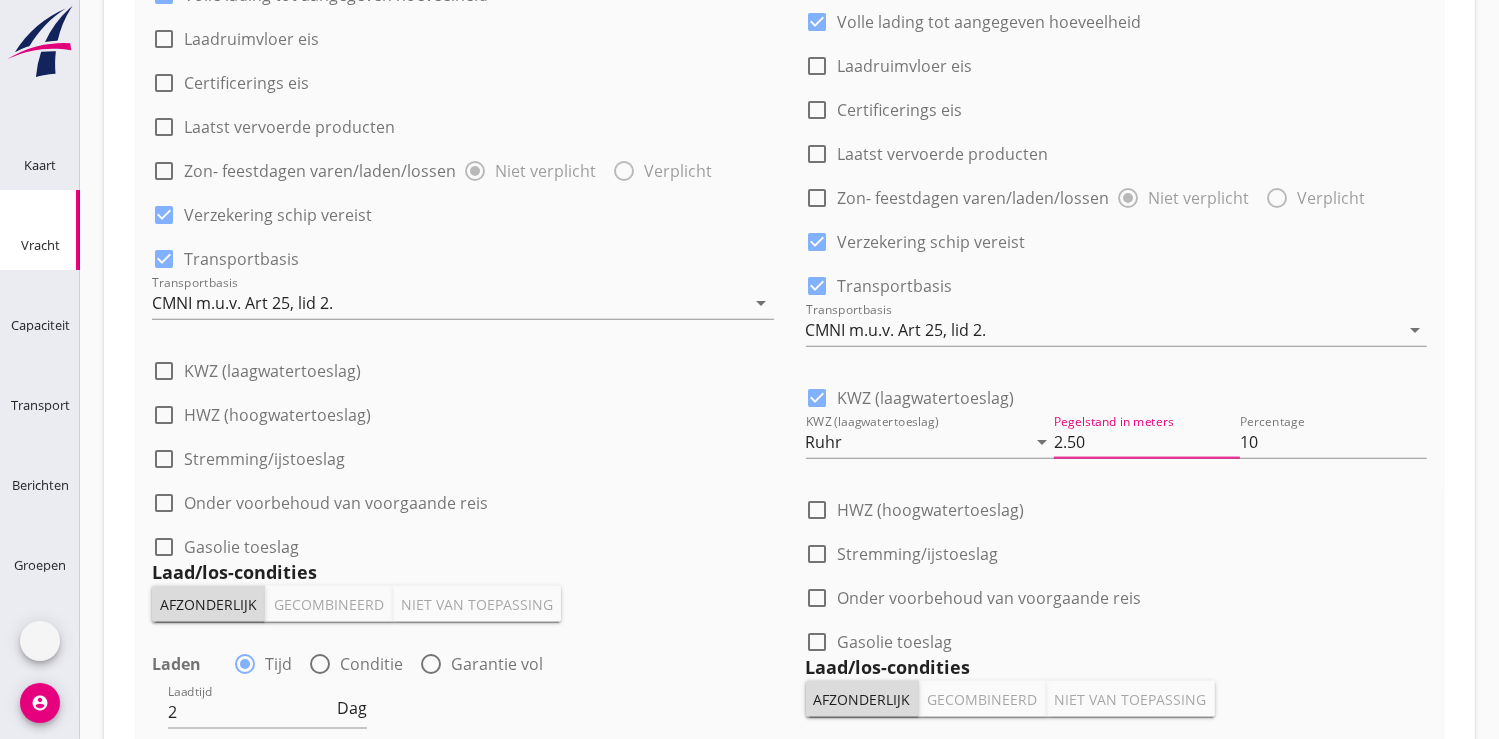 scroll, scrollTop: 2000, scrollLeft: 0, axis: vertical 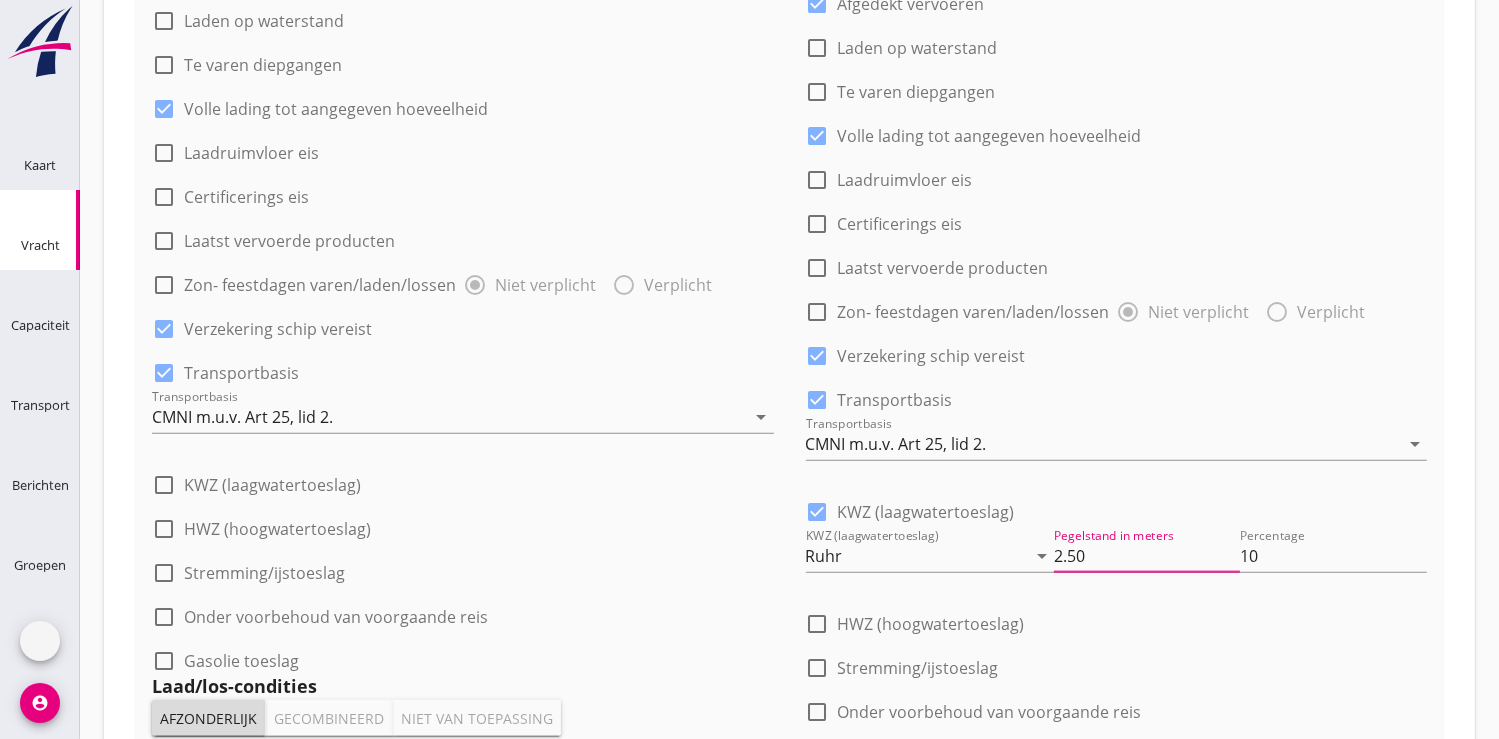 type on "2.50" 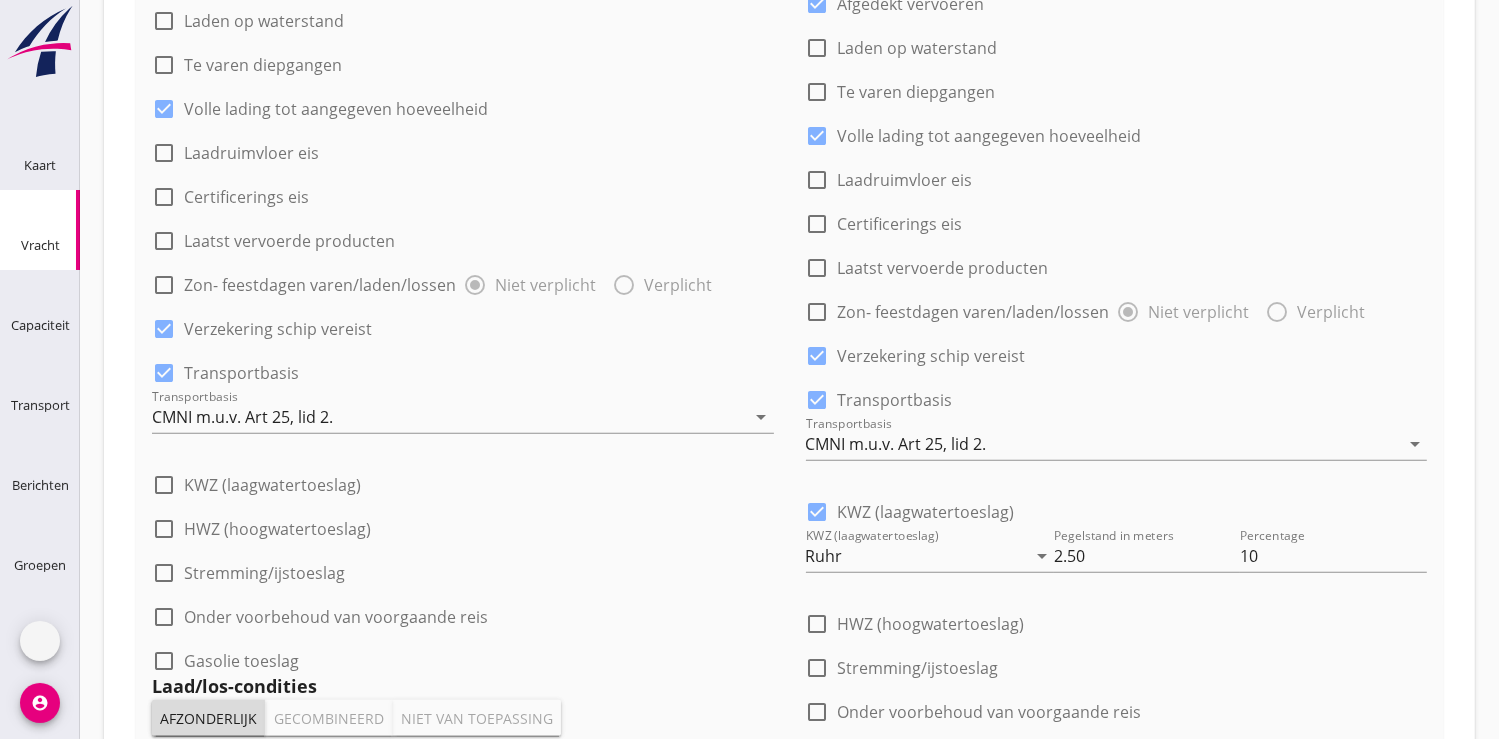 click on "2" at bounding box center [250, 826] 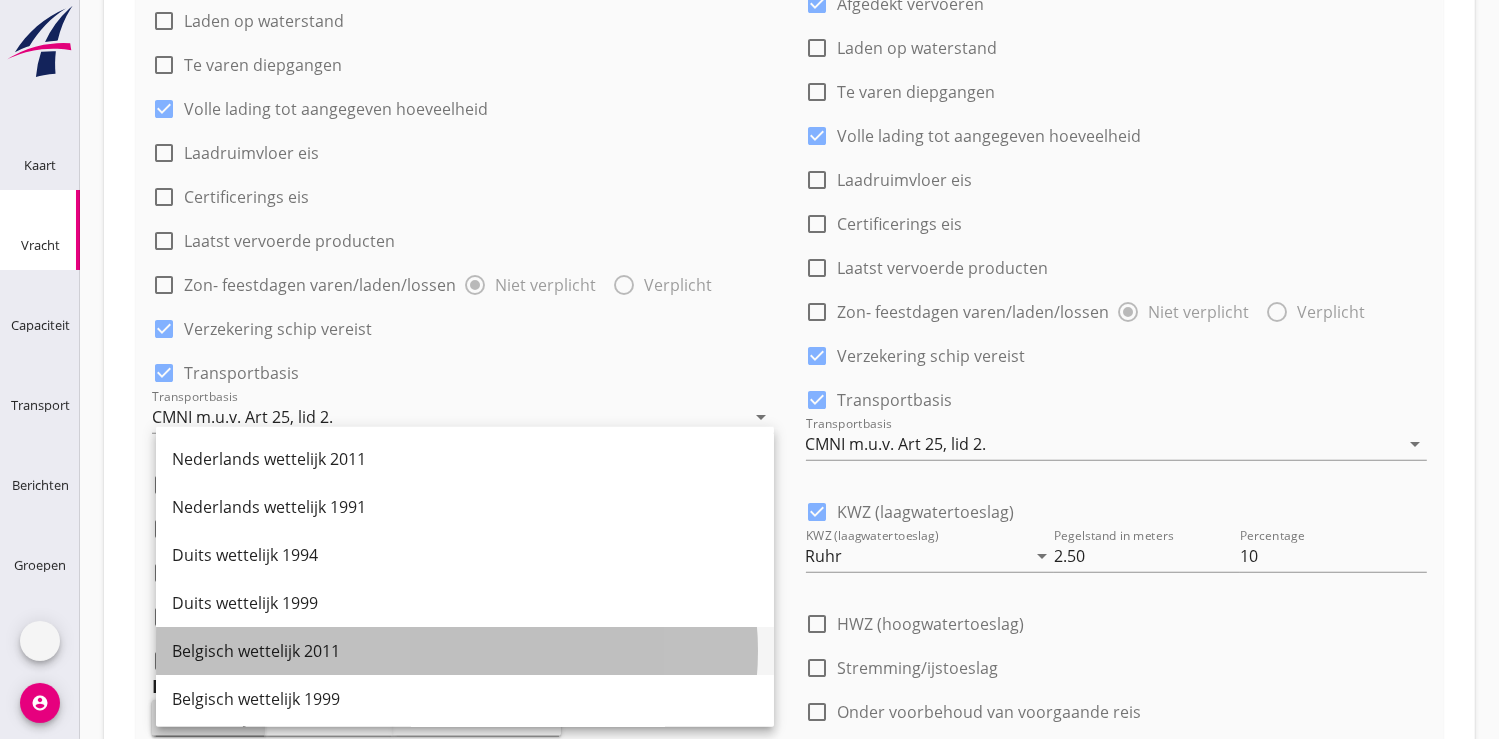 drag, startPoint x: 263, startPoint y: 654, endPoint x: 320, endPoint y: 613, distance: 70.21396 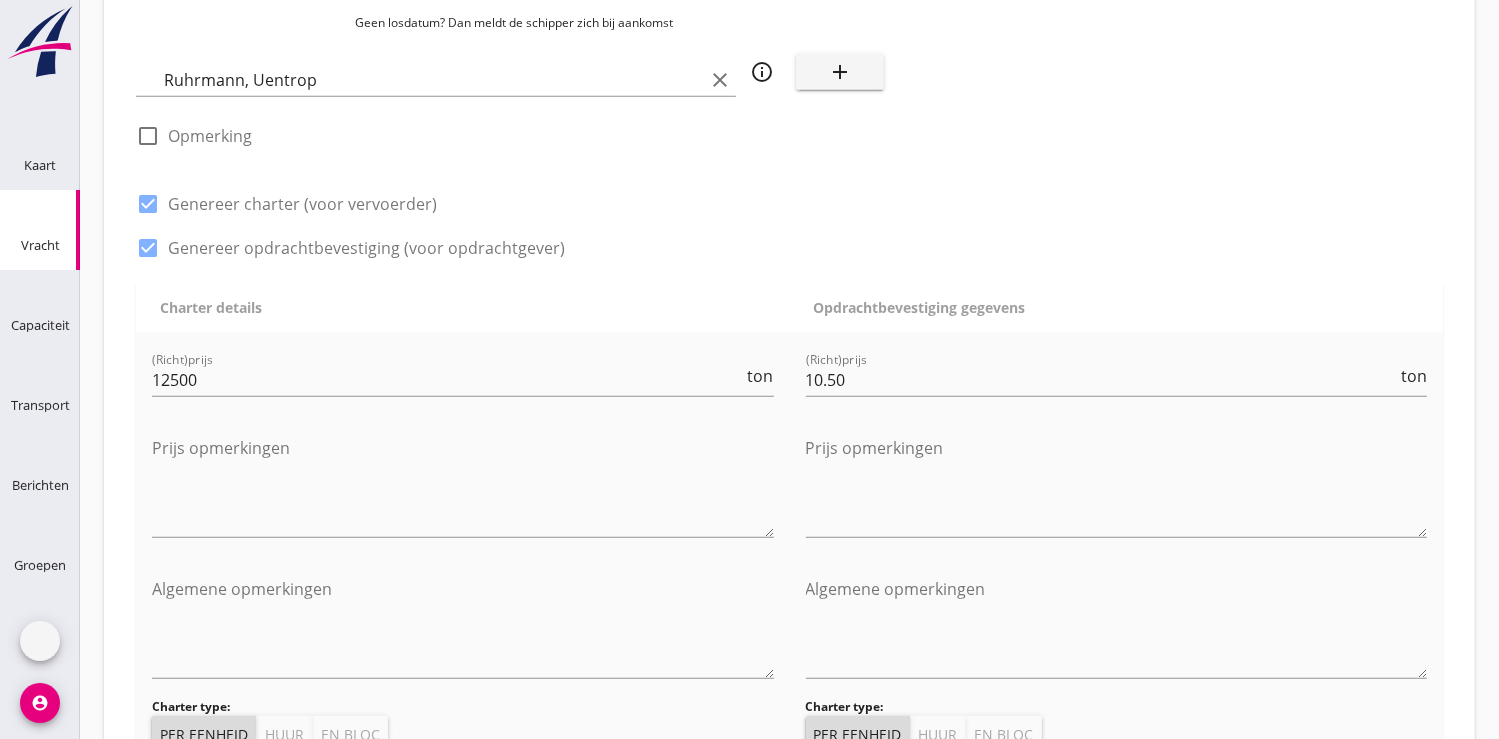 scroll, scrollTop: 1103, scrollLeft: 0, axis: vertical 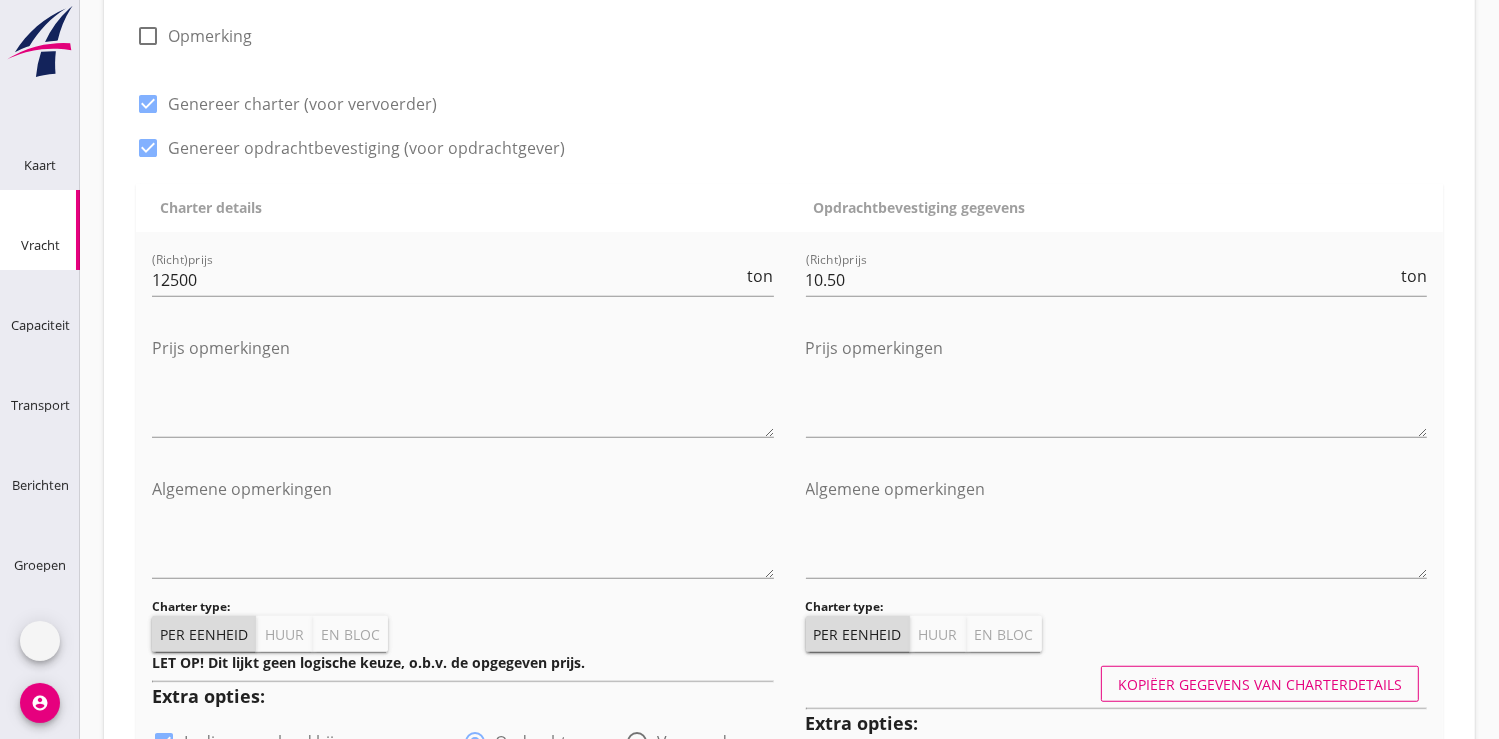 click on "En bloc" at bounding box center (350, 634) 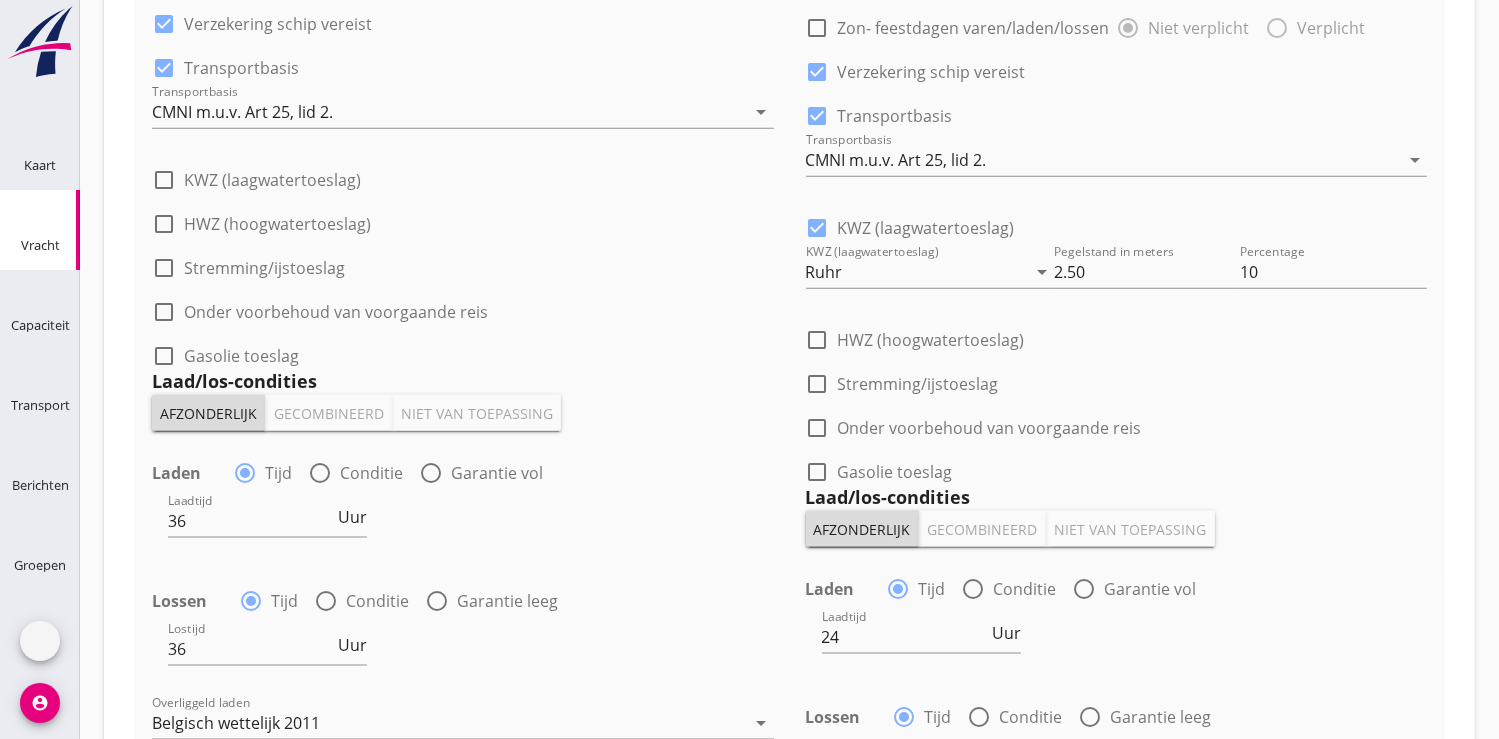 scroll, scrollTop: 2436, scrollLeft: 0, axis: vertical 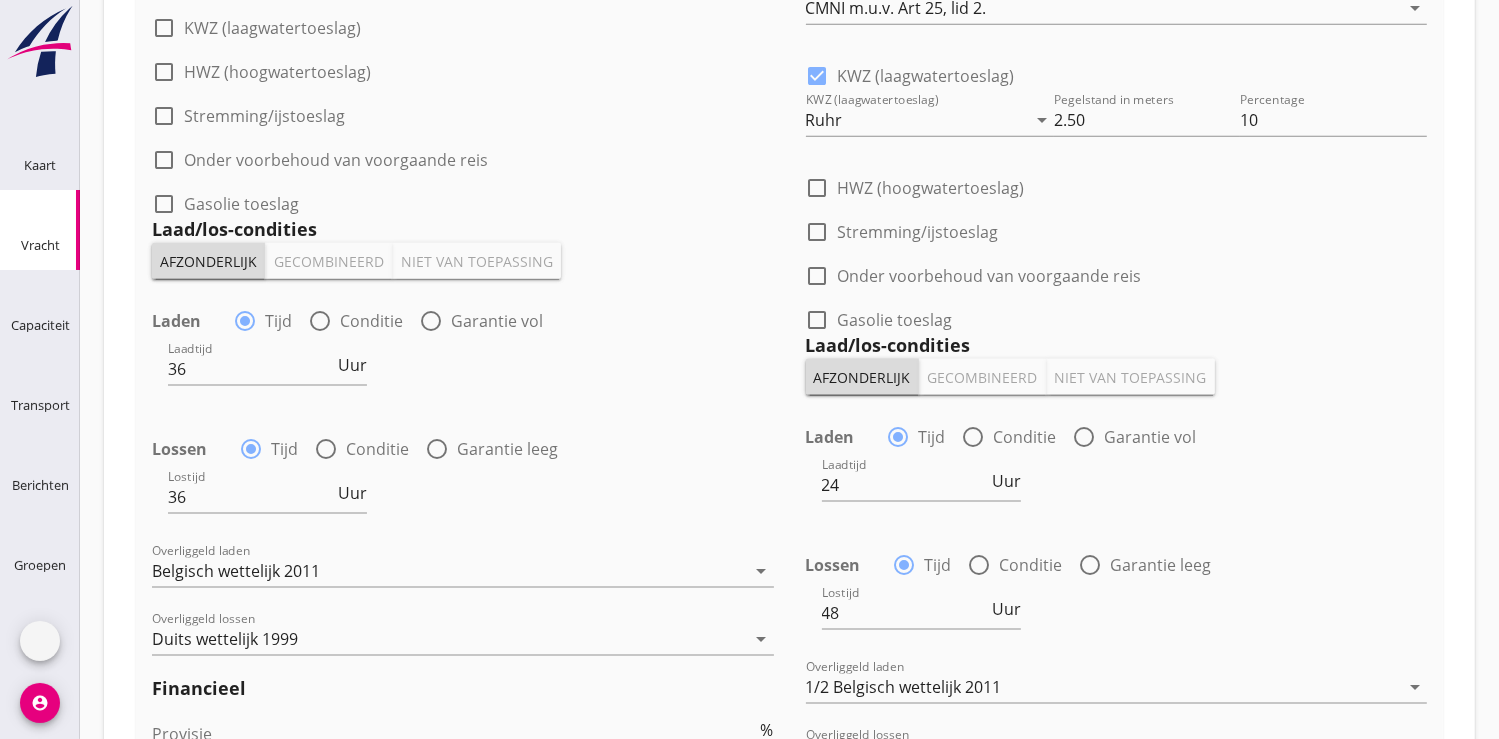 click on "Transporteur kiezen" at bounding box center (788, 1156) 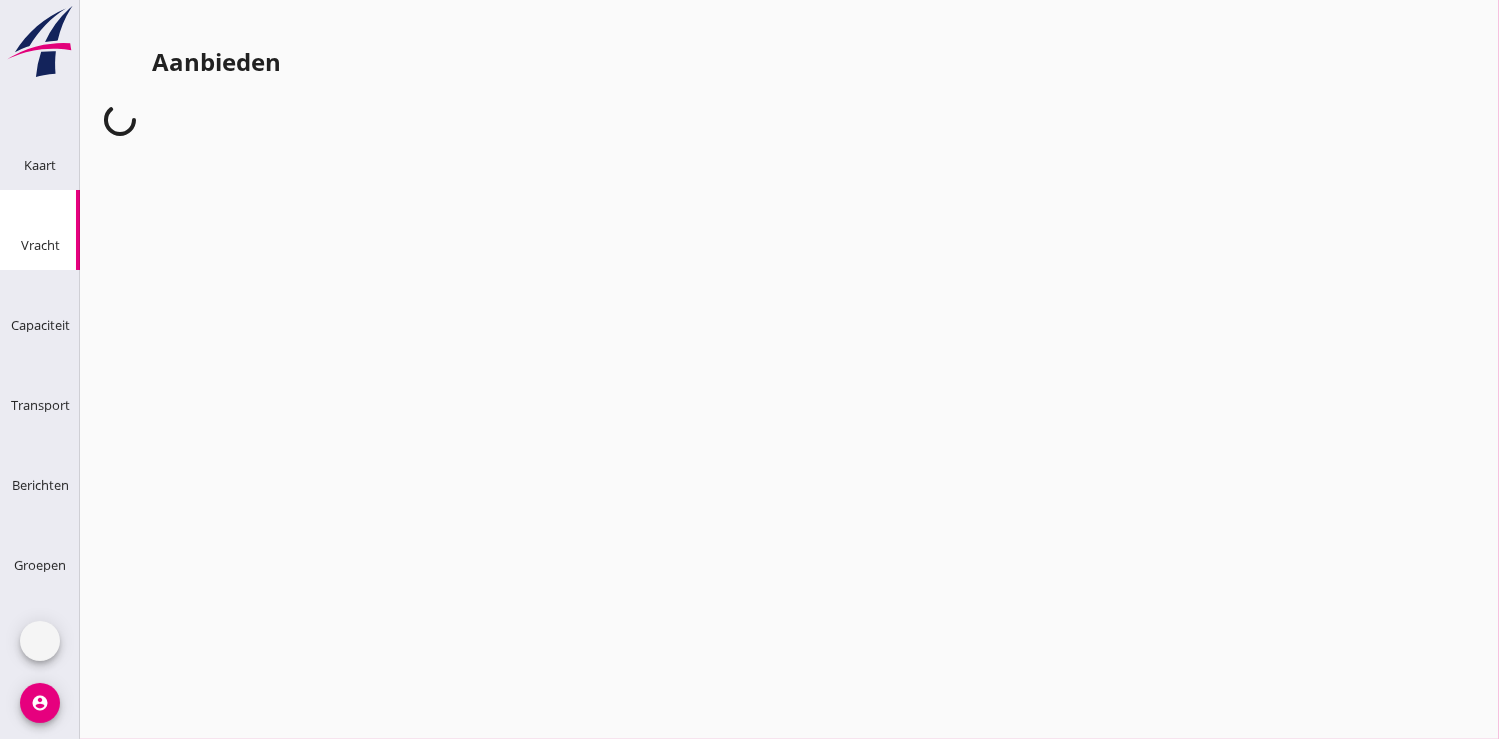 scroll, scrollTop: 0, scrollLeft: 0, axis: both 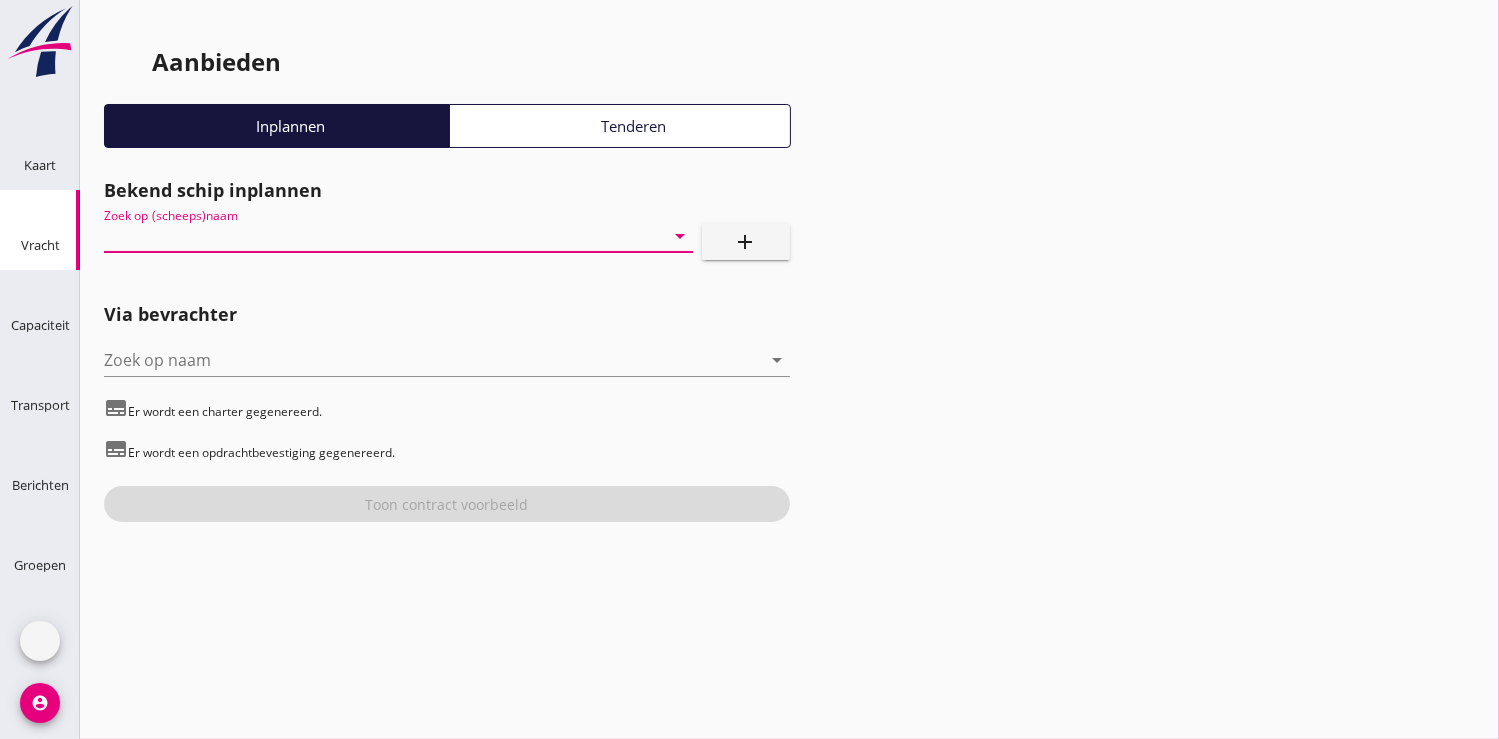 click at bounding box center (370, 236) 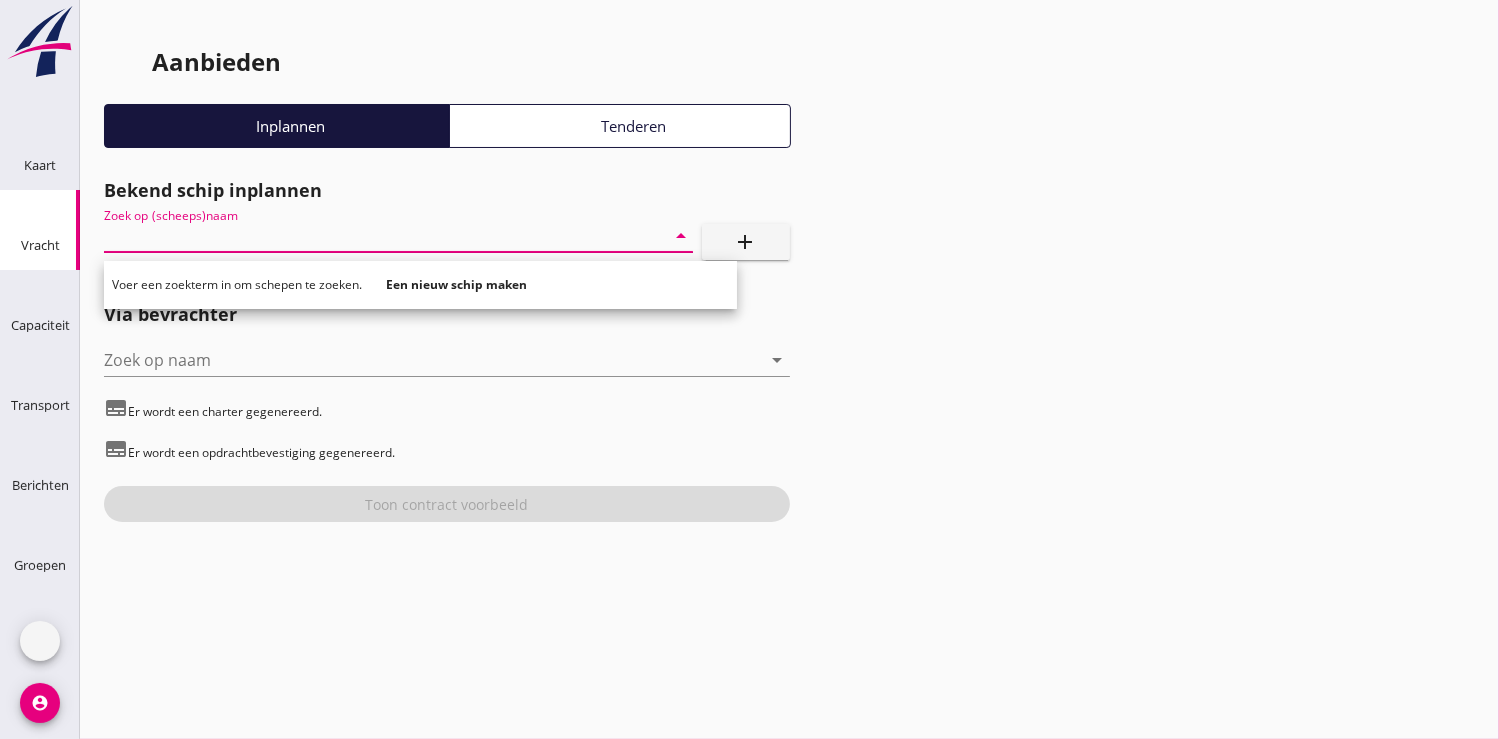 click at bounding box center (370, 236) 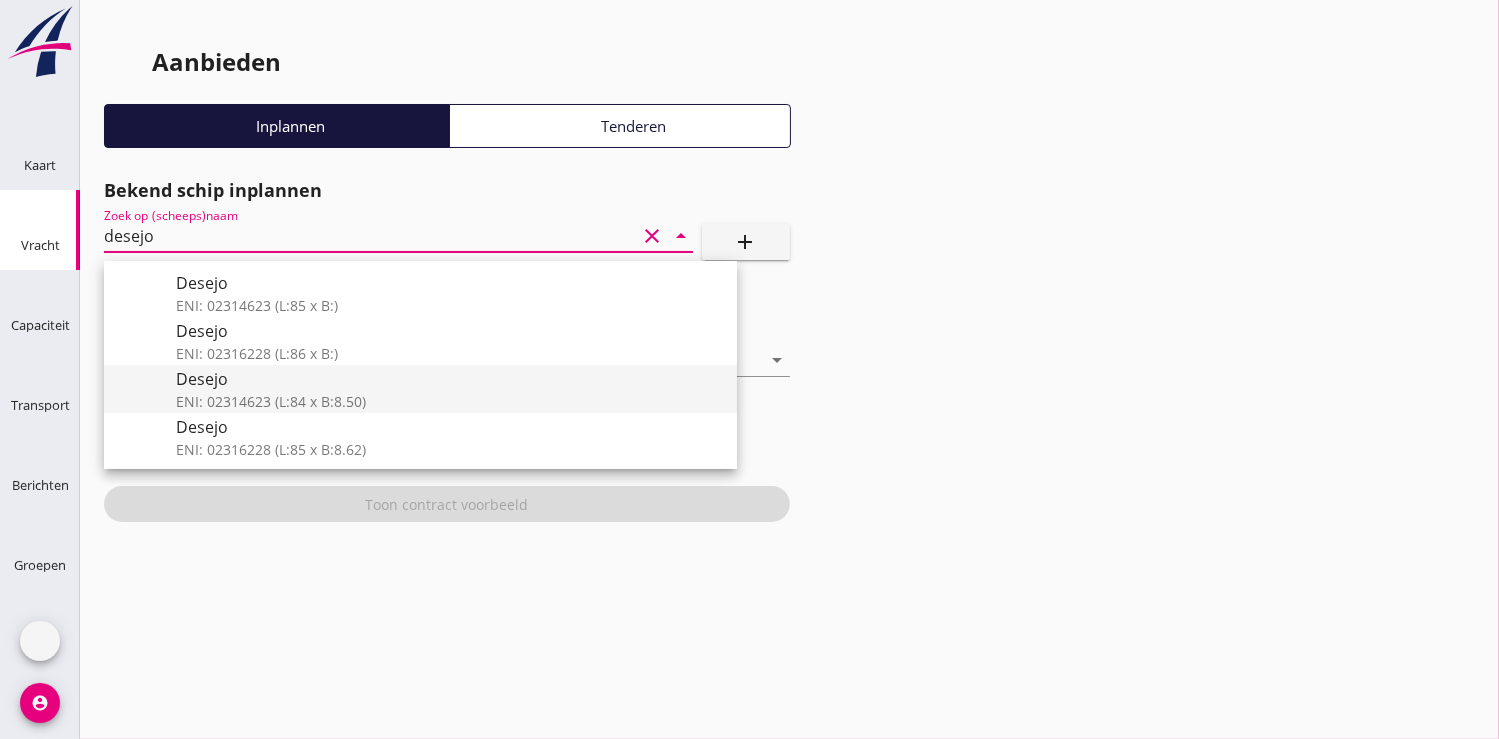 click on "ENI: 02314623 (L:84 x B:8.50)" at bounding box center (448, 401) 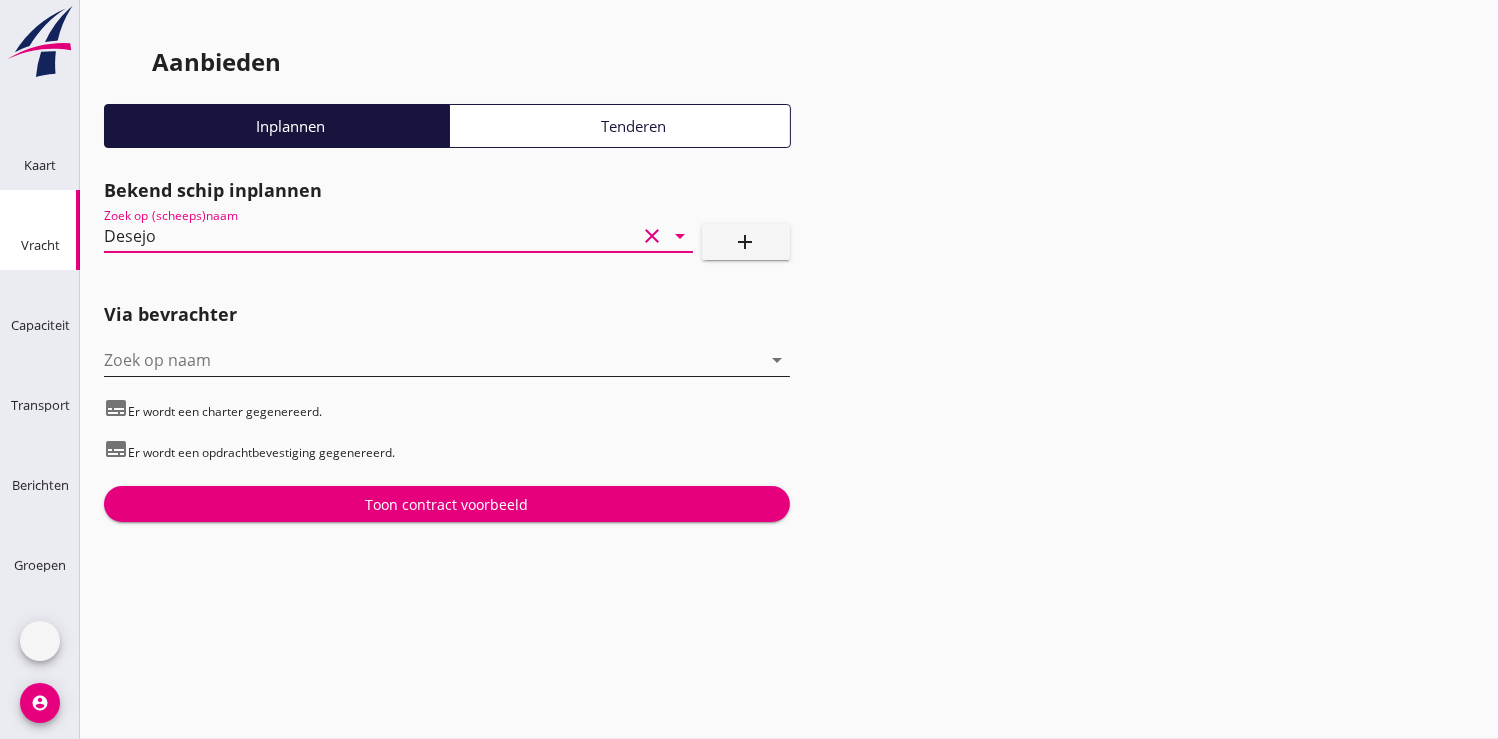 type on "Desejo" 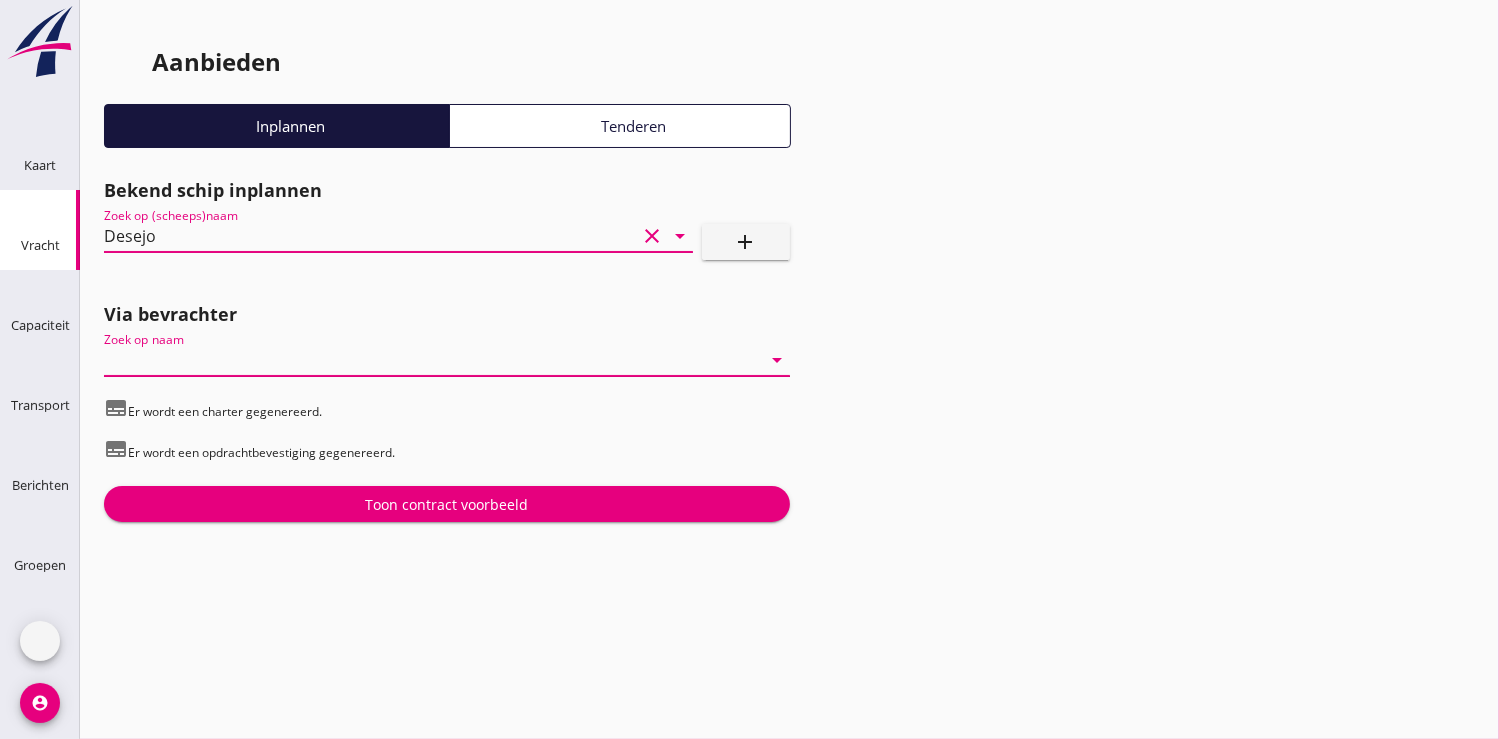 click at bounding box center (419, 360) 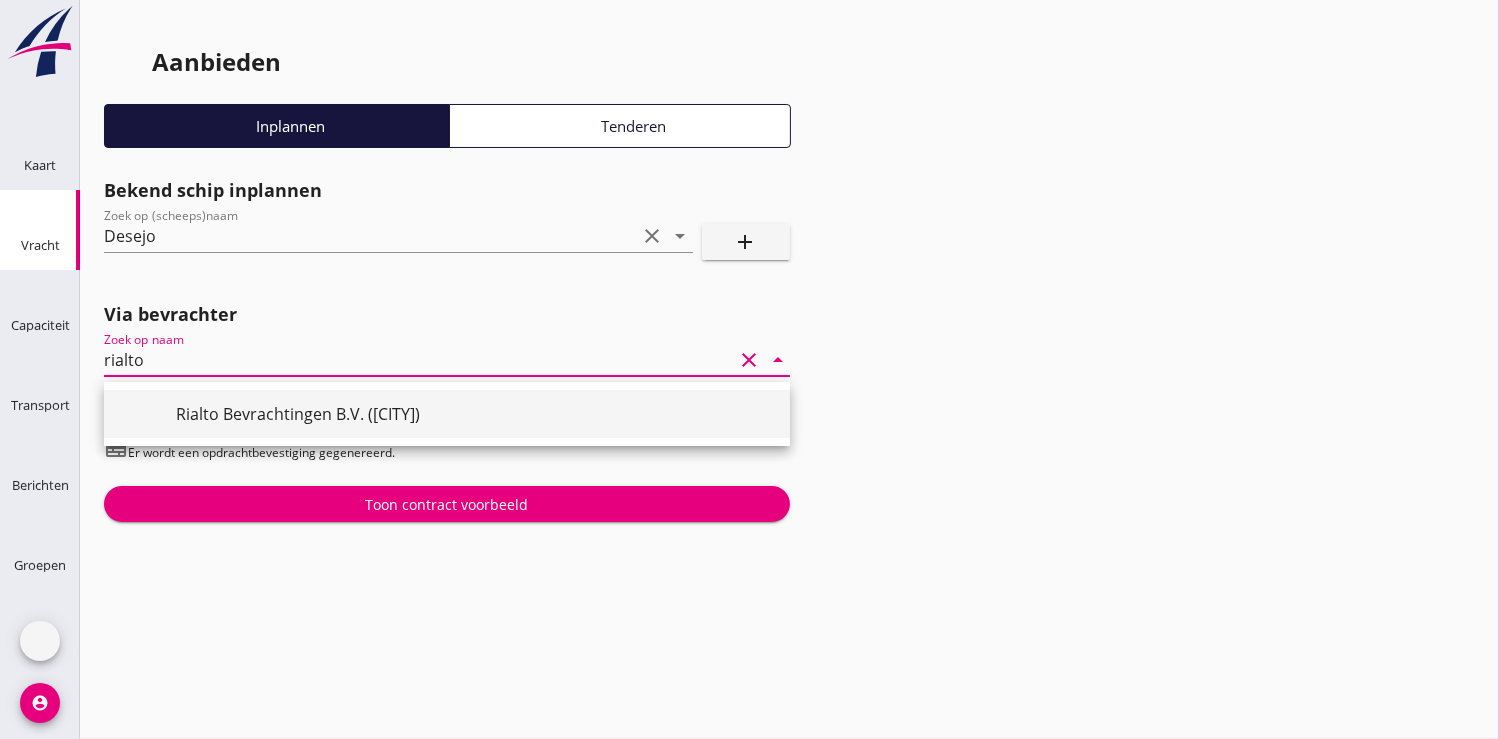 click on "Rialto Bevrachtingen B.V. ([CITY])" at bounding box center [475, 414] 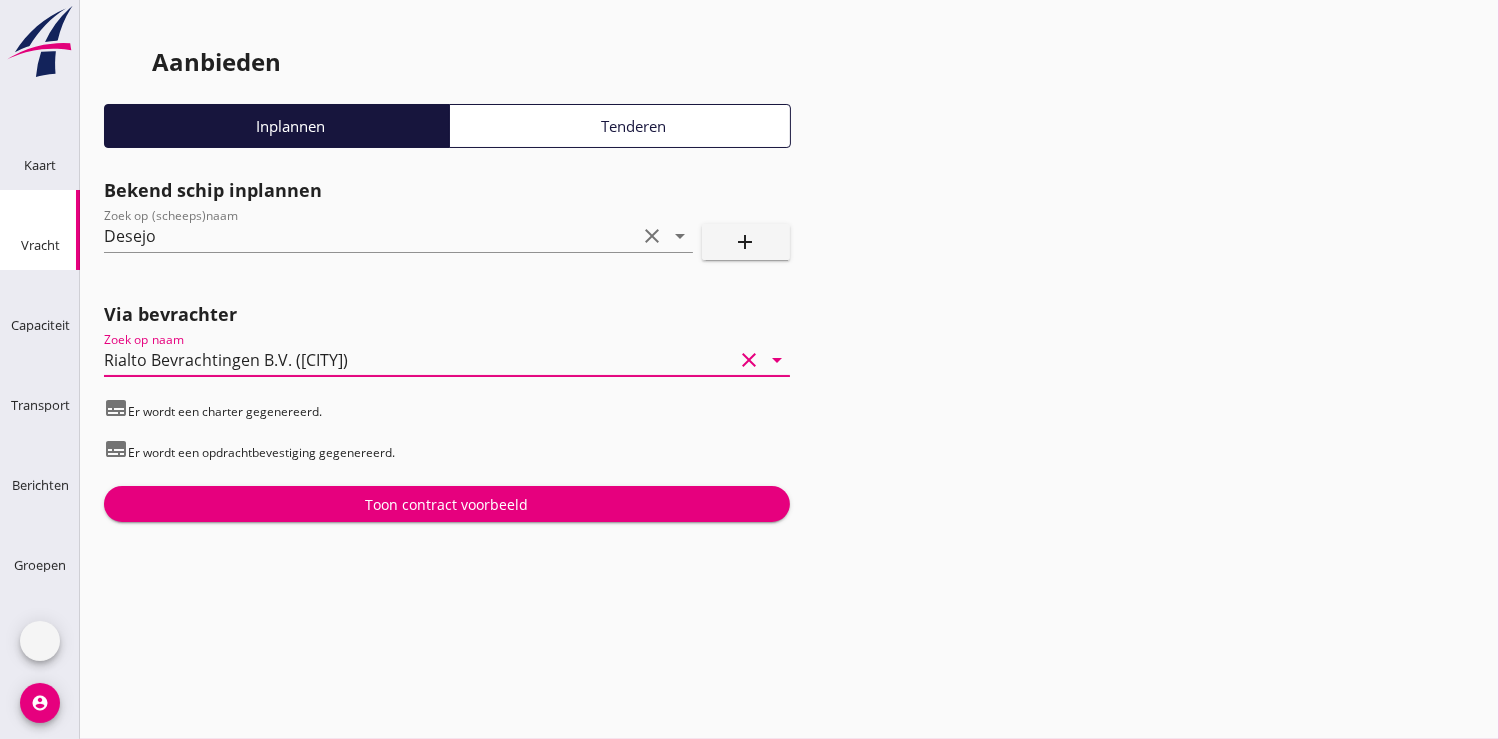 type on "Rialto Bevrachtingen B.V. ([CITY])" 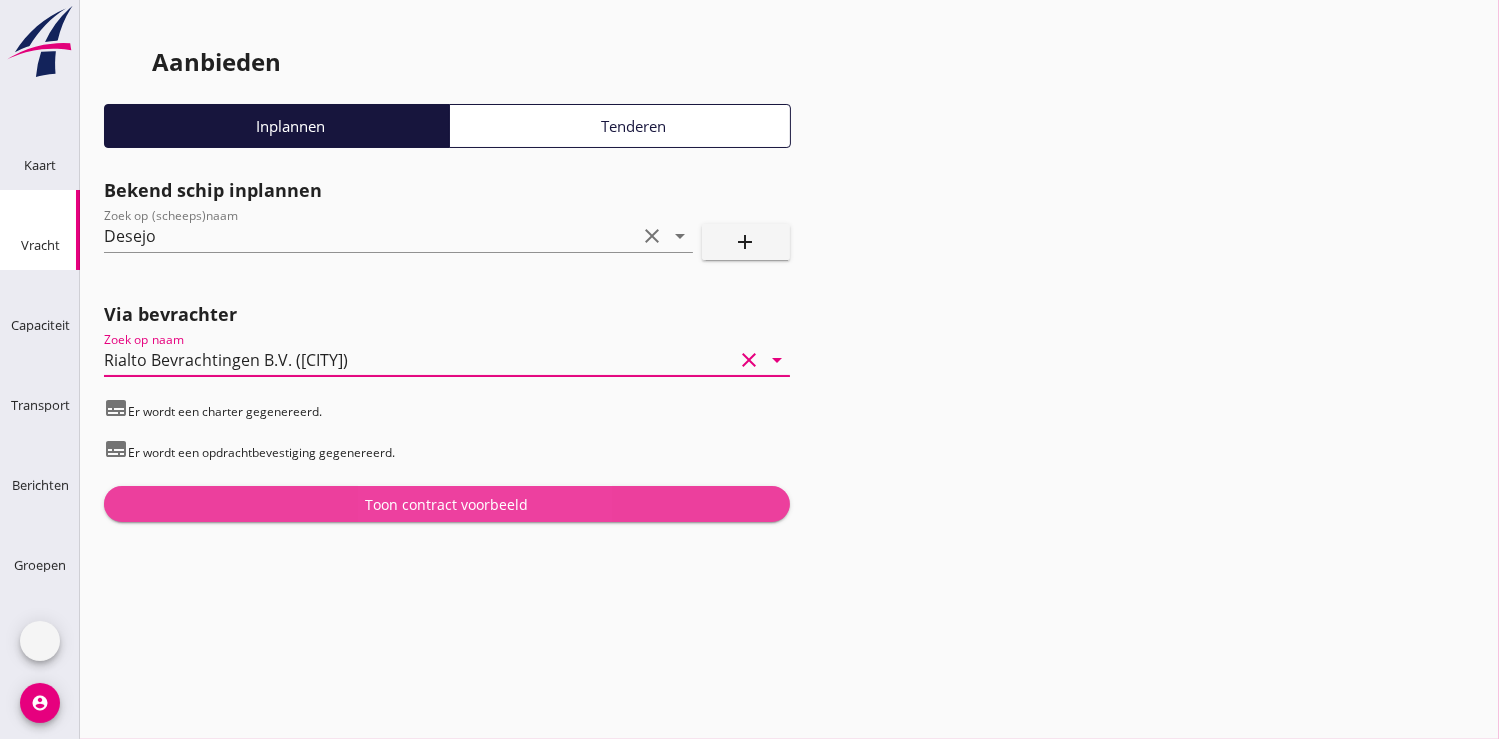 click on "Toon contract voorbeeld" at bounding box center (446, 504) 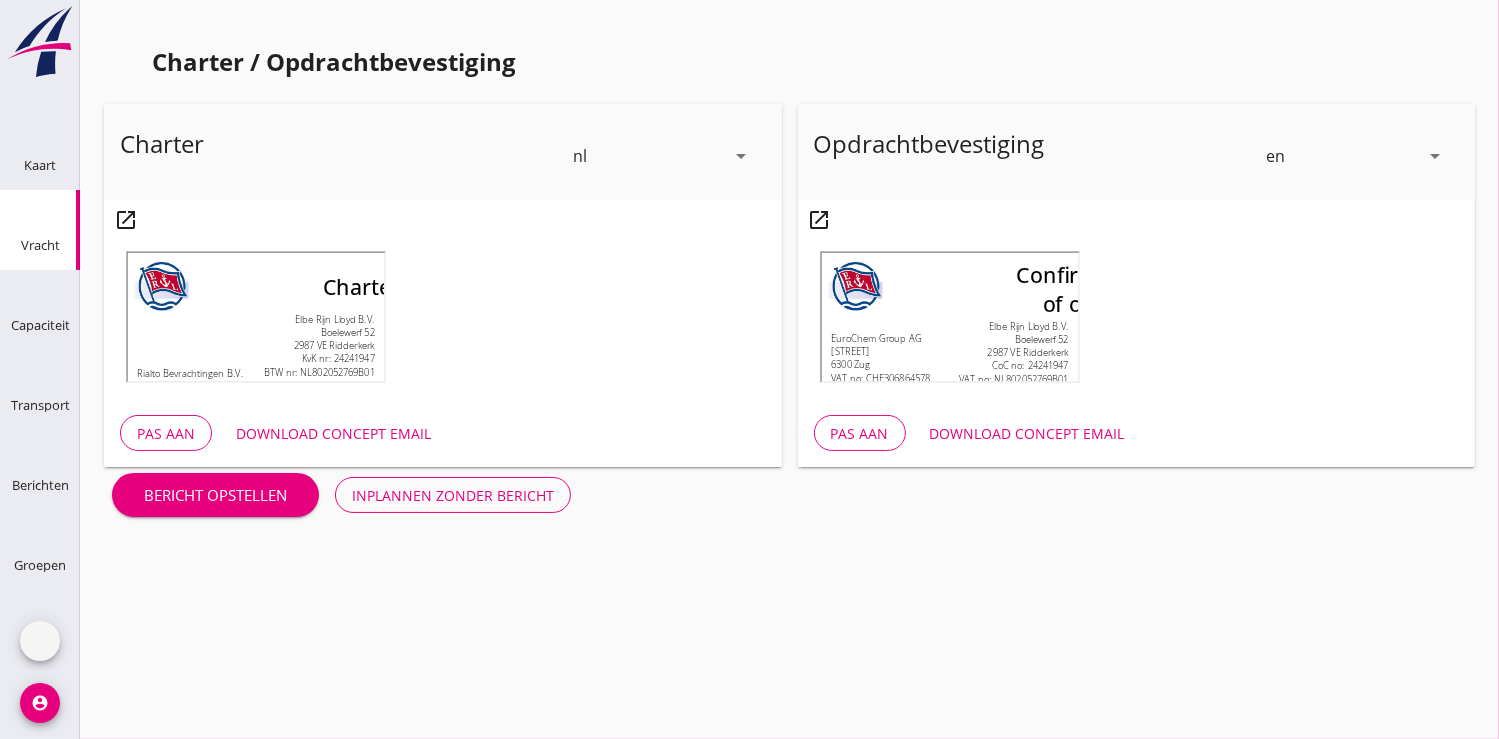 scroll, scrollTop: 576, scrollLeft: 0, axis: vertical 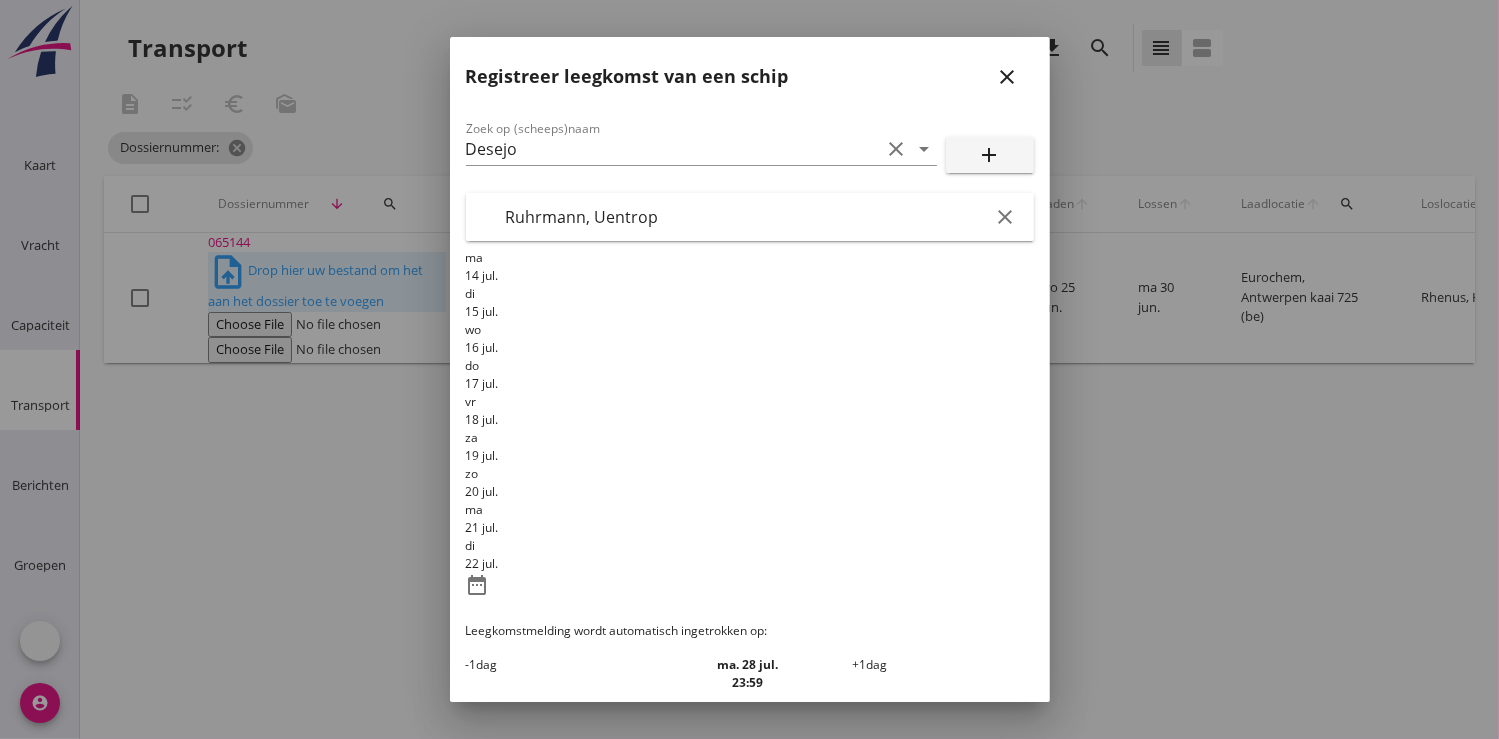 click on "Registreer" at bounding box center (530, 856) 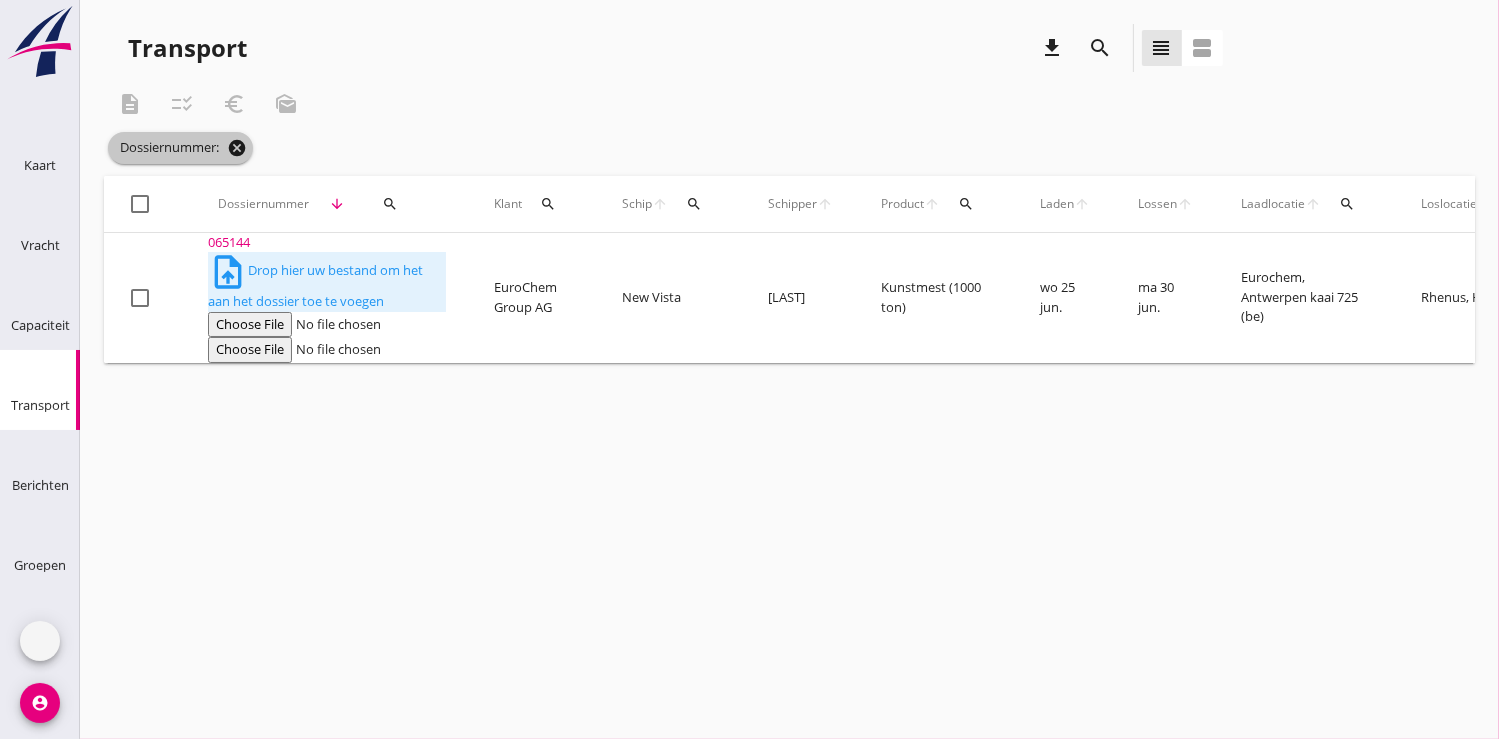 click on "cancel" at bounding box center (237, 148) 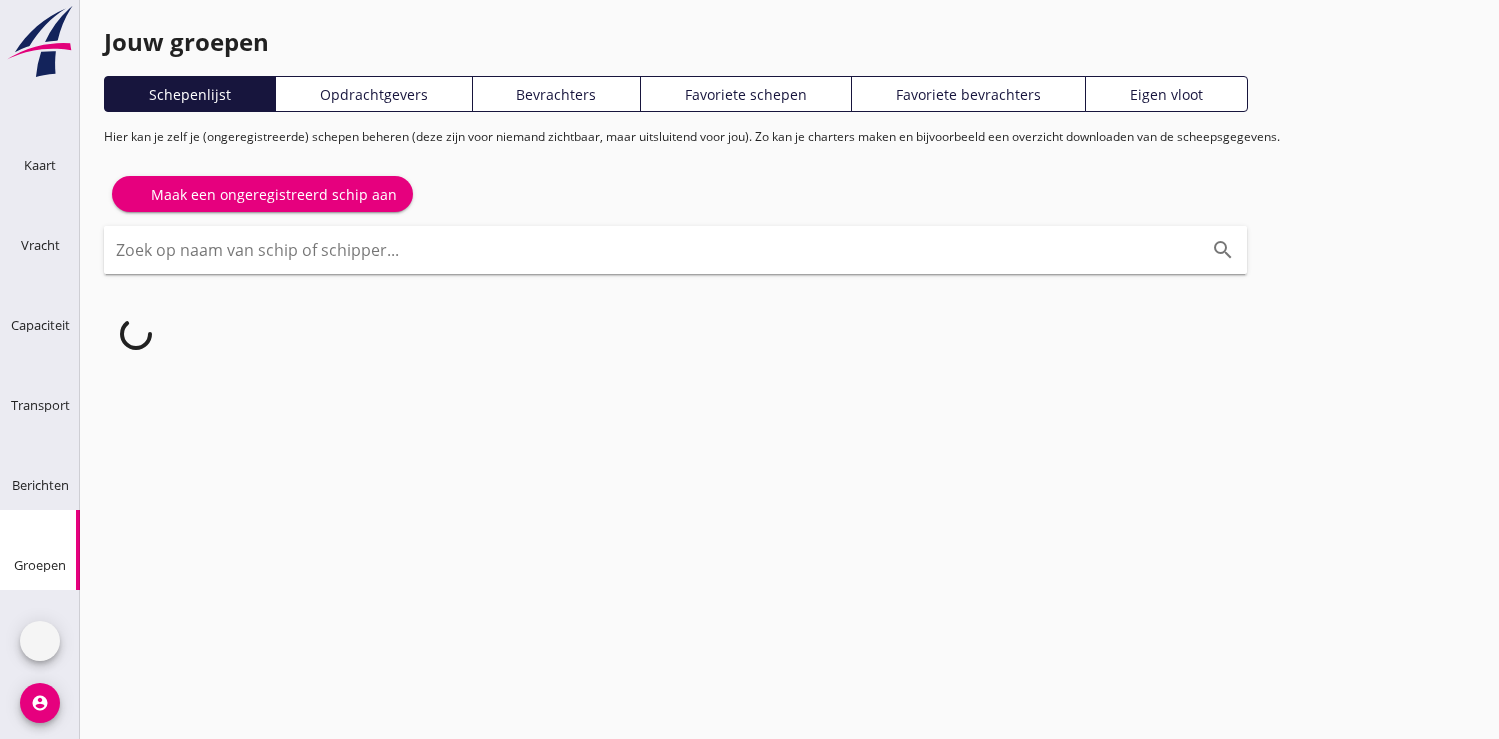 scroll, scrollTop: 0, scrollLeft: 0, axis: both 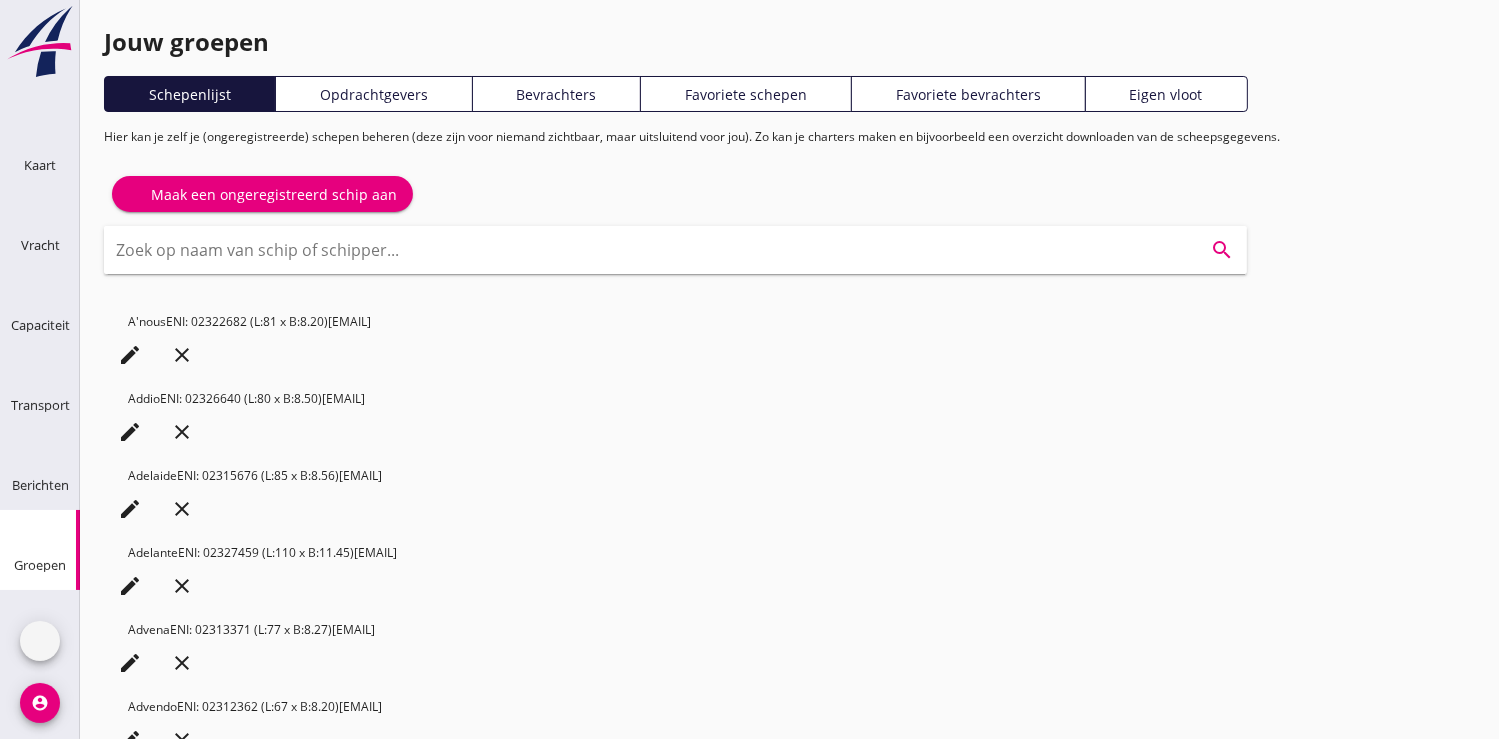 click at bounding box center [647, 250] 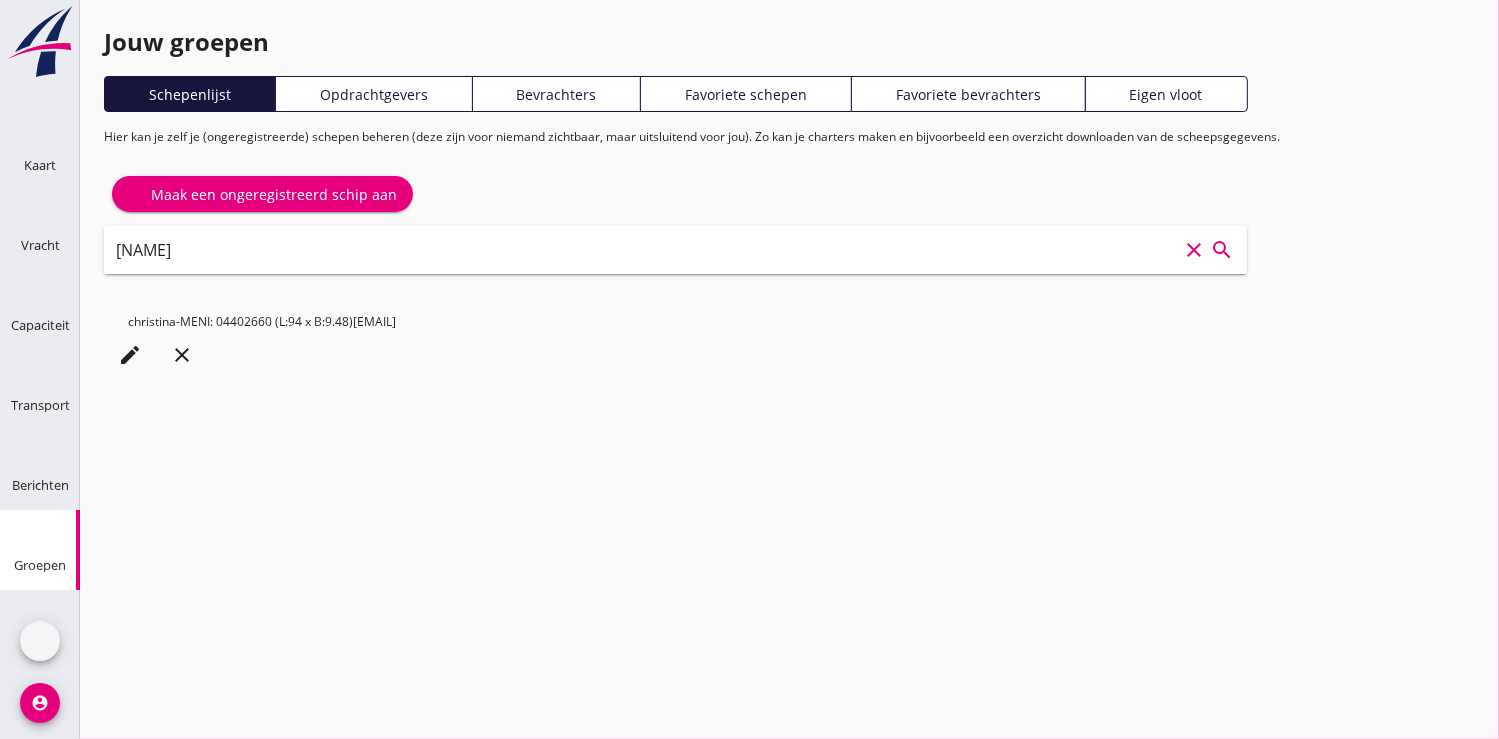 type on "[NAME]" 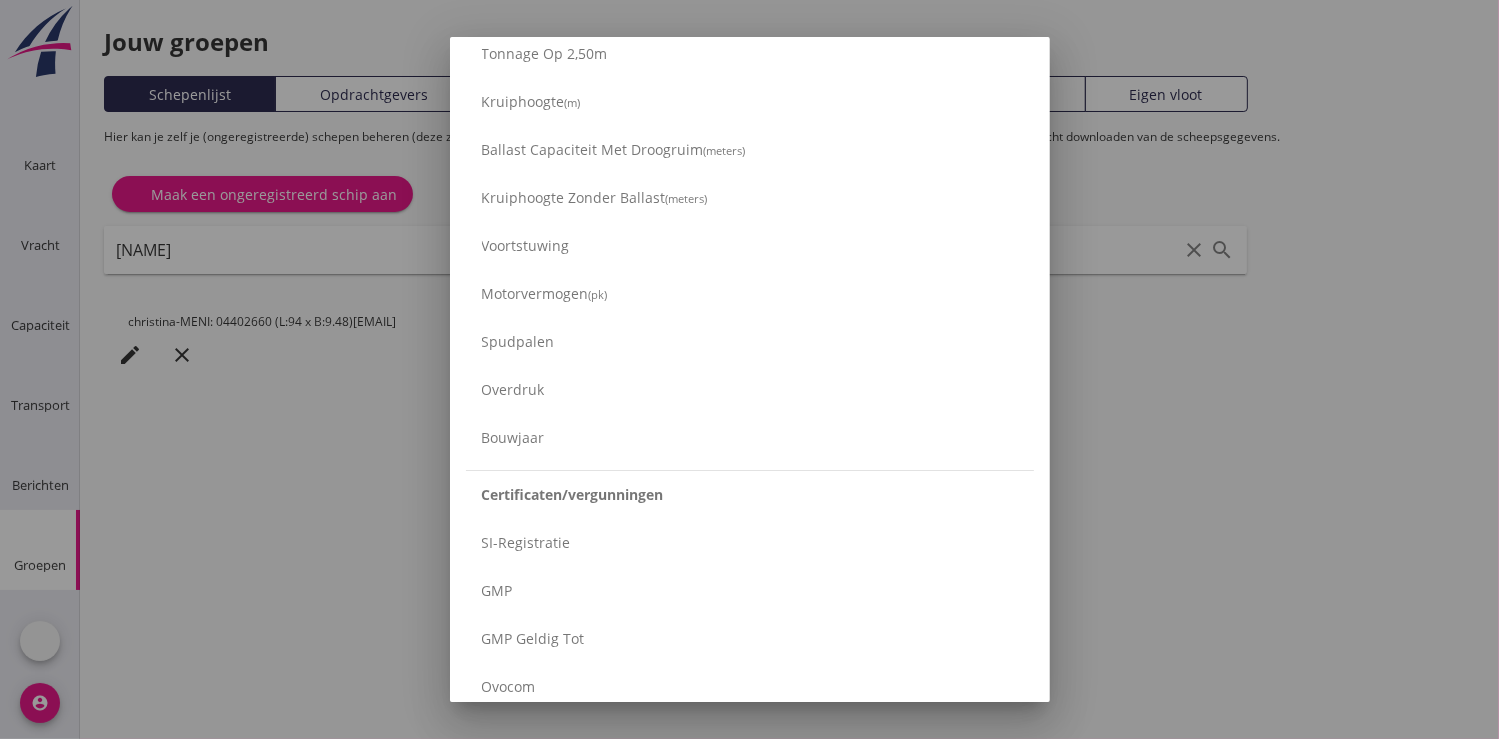 scroll, scrollTop: 3396, scrollLeft: 0, axis: vertical 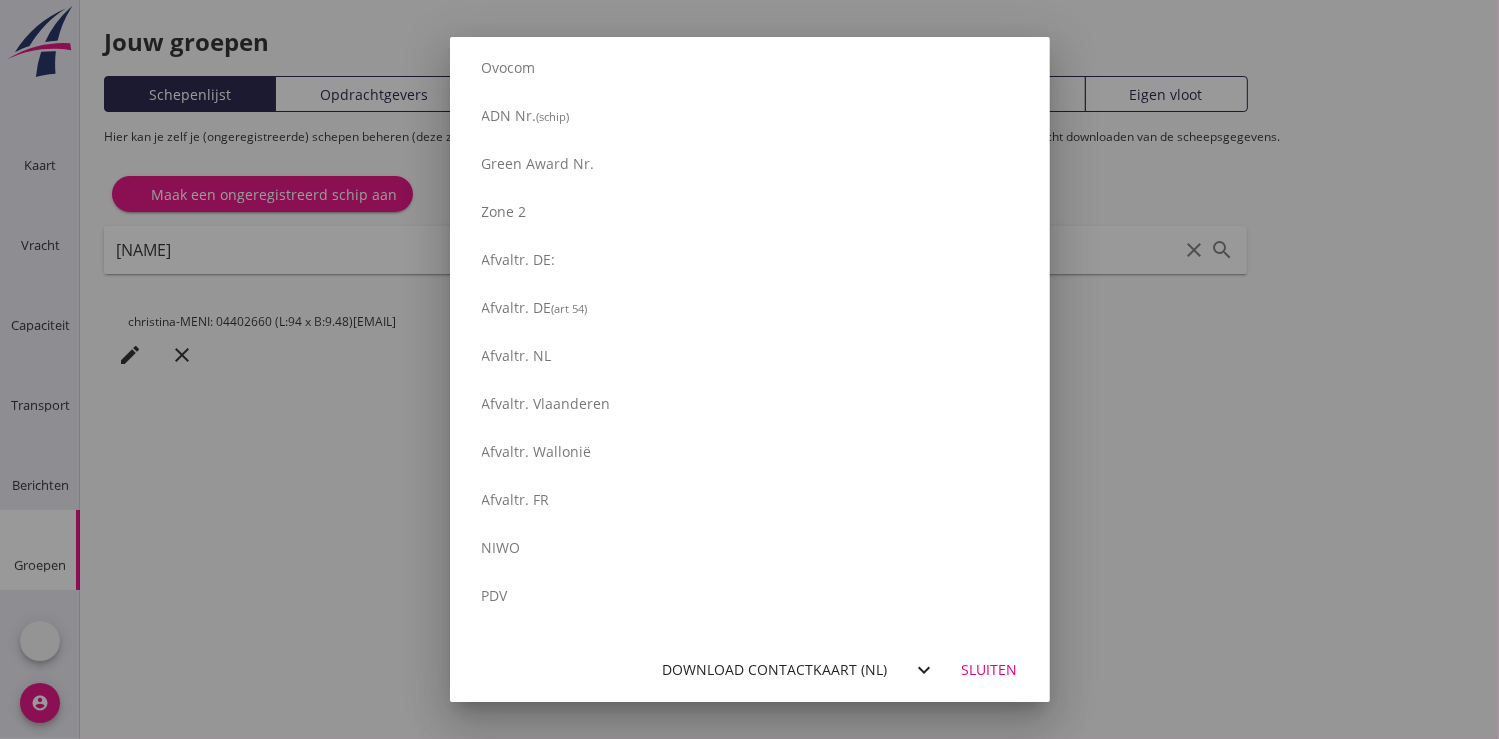 click on "Download contactkaart (nl)" at bounding box center (775, 669) 